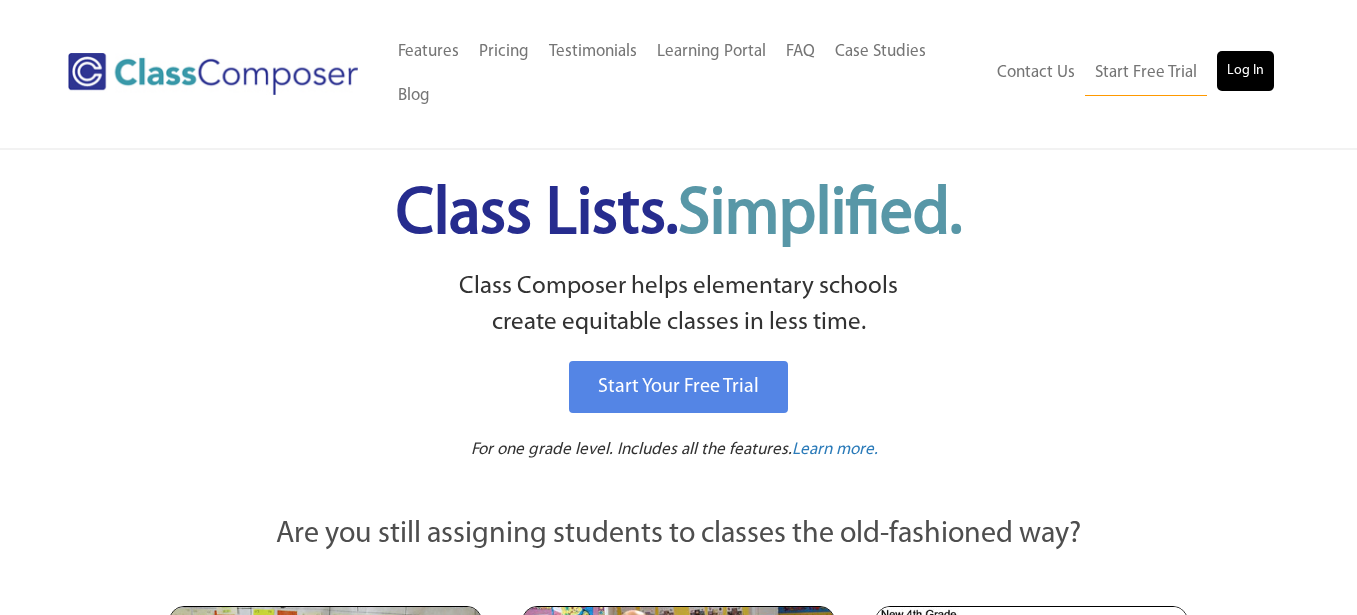 scroll, scrollTop: 0, scrollLeft: 0, axis: both 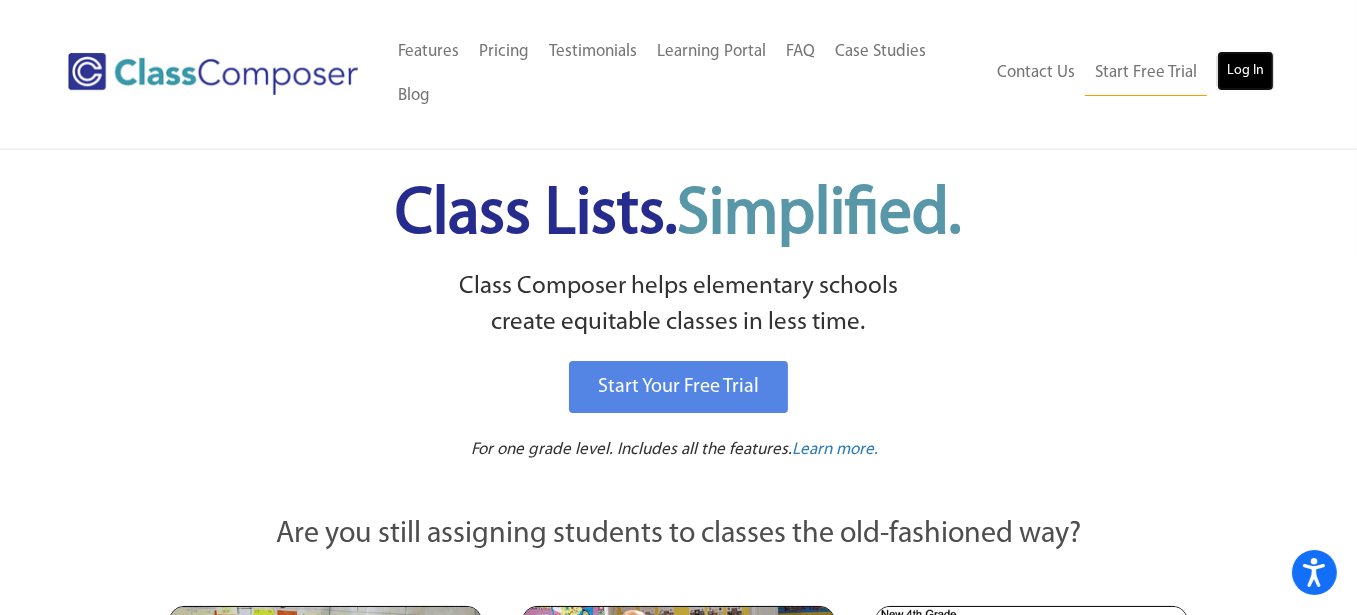 click on "Log In" at bounding box center (1245, 71) 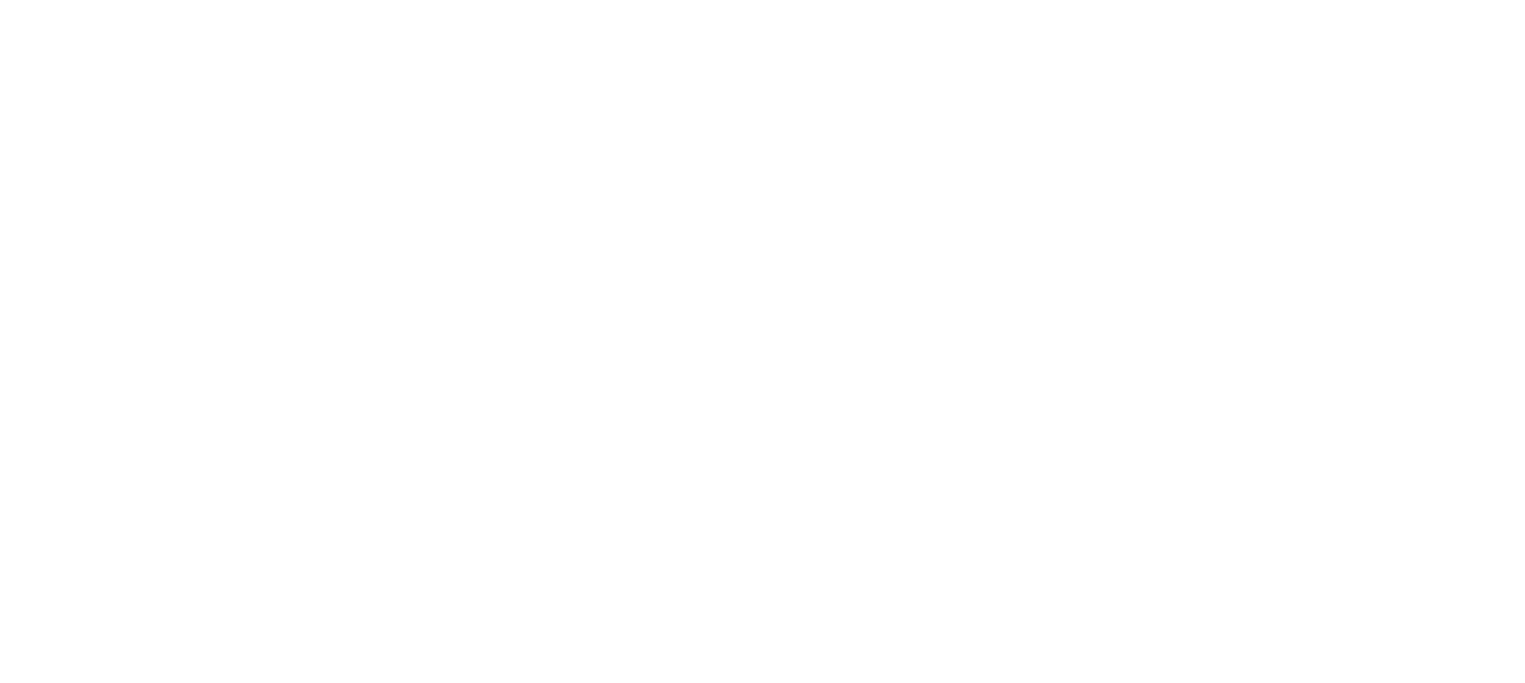 scroll, scrollTop: 0, scrollLeft: 0, axis: both 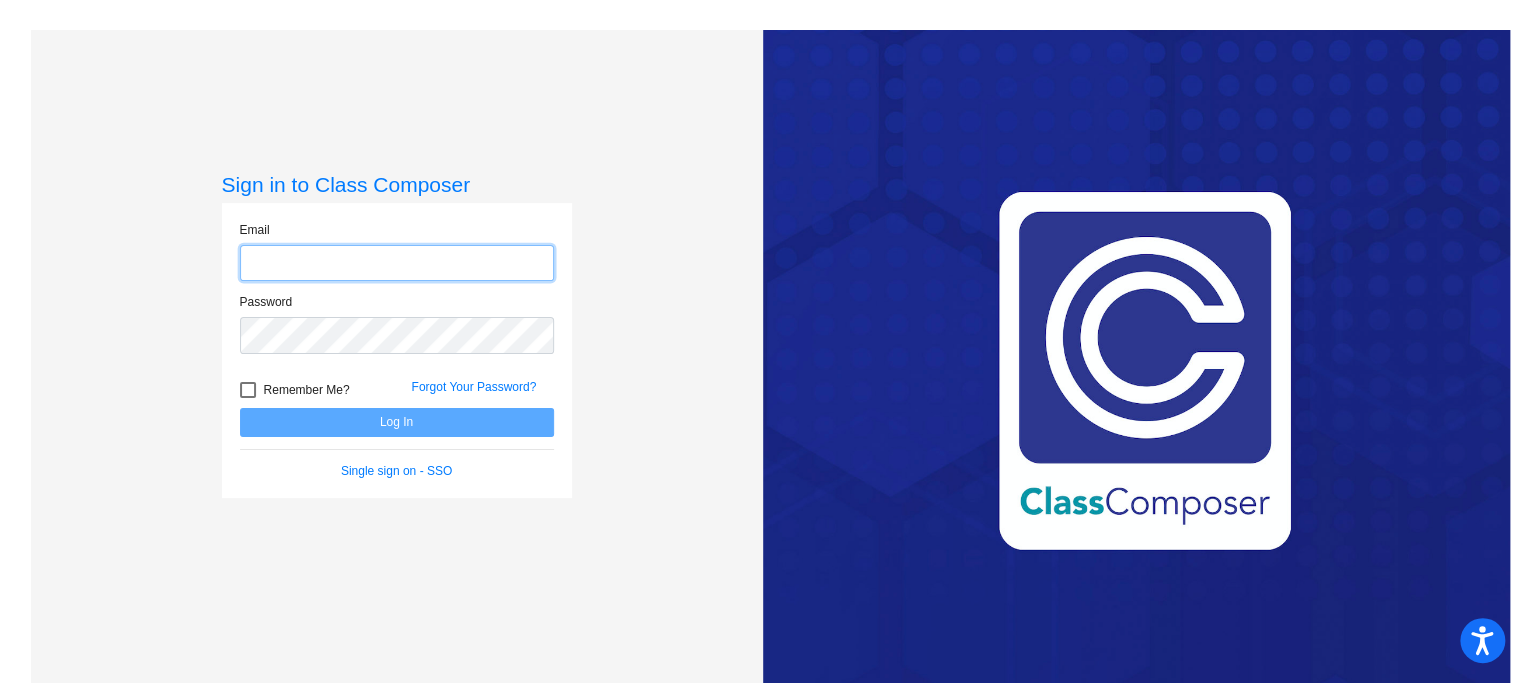 type on "csobel@cvs.k12.mi.us" 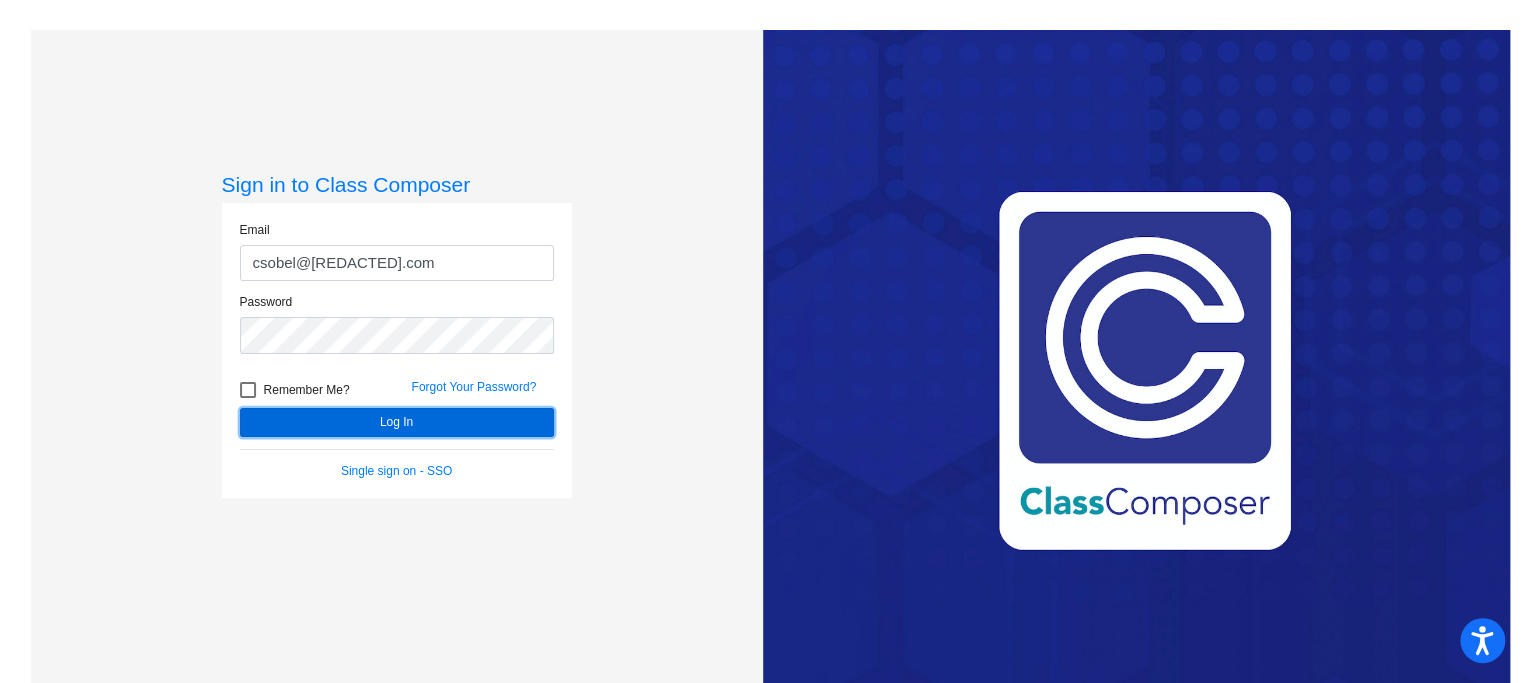 click on "Log In" 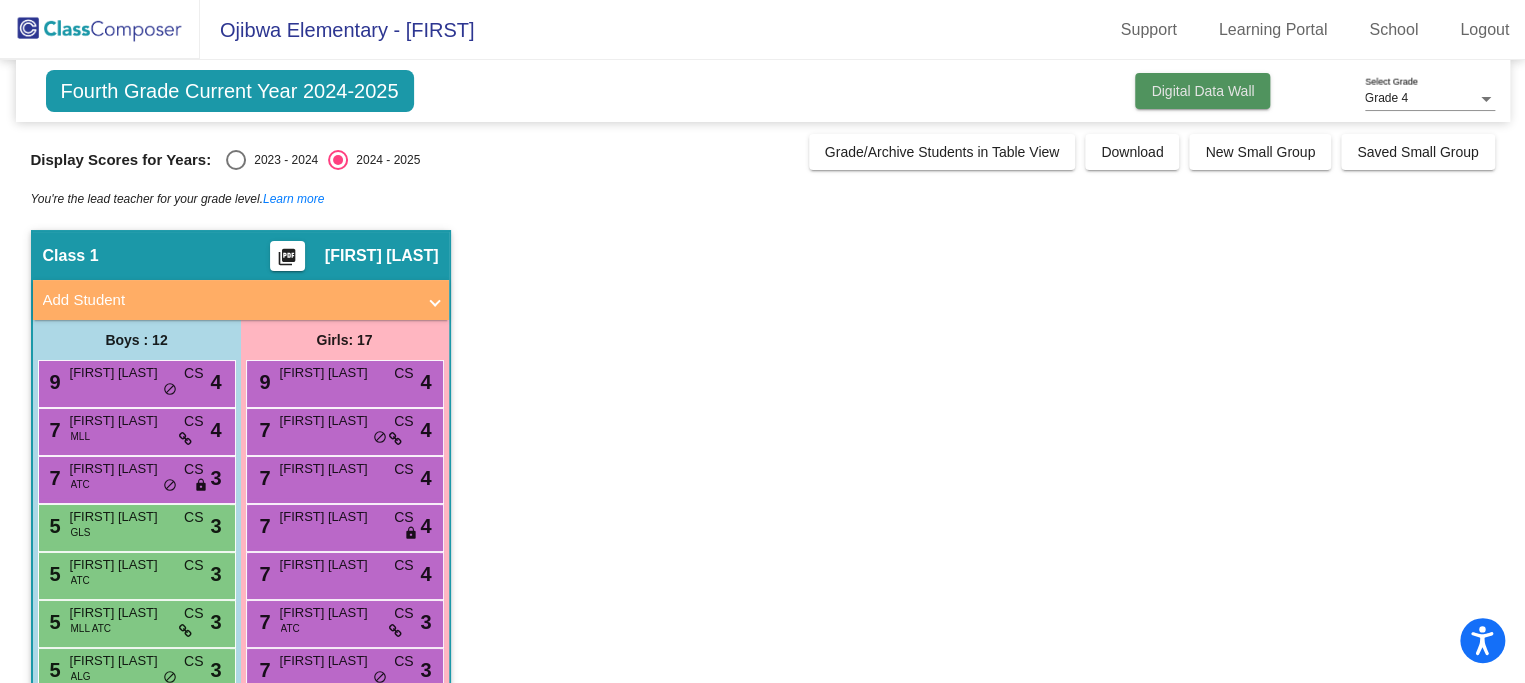 click on "Digital Data Wall" 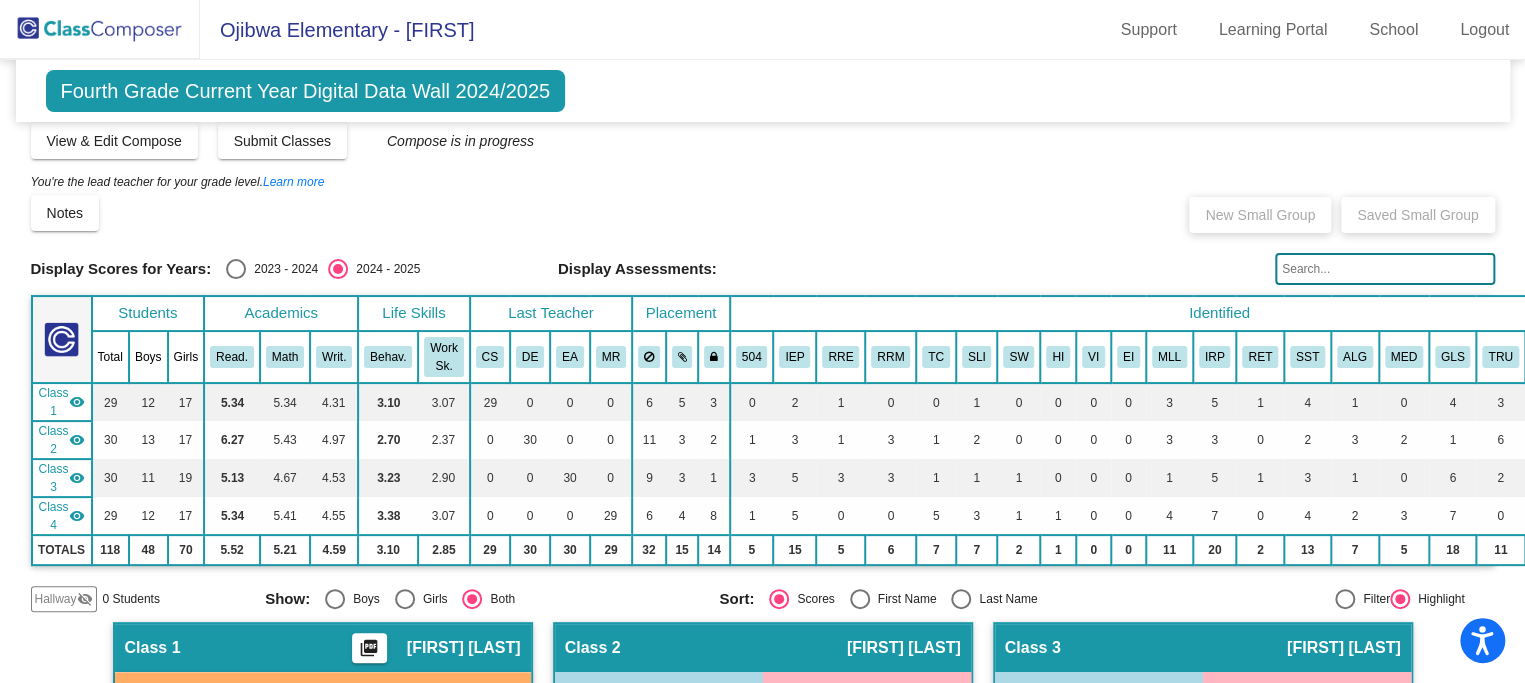 scroll, scrollTop: 0, scrollLeft: 0, axis: both 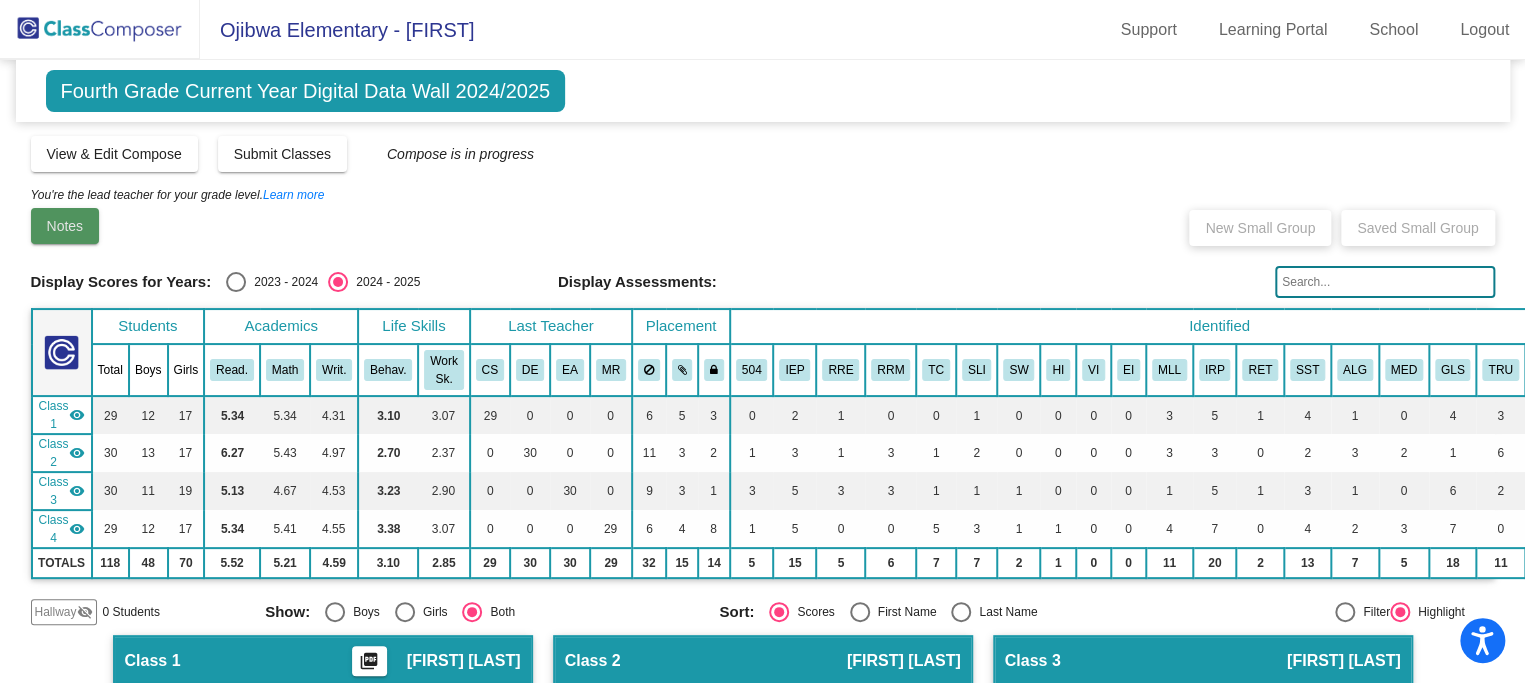 click on "Notes" 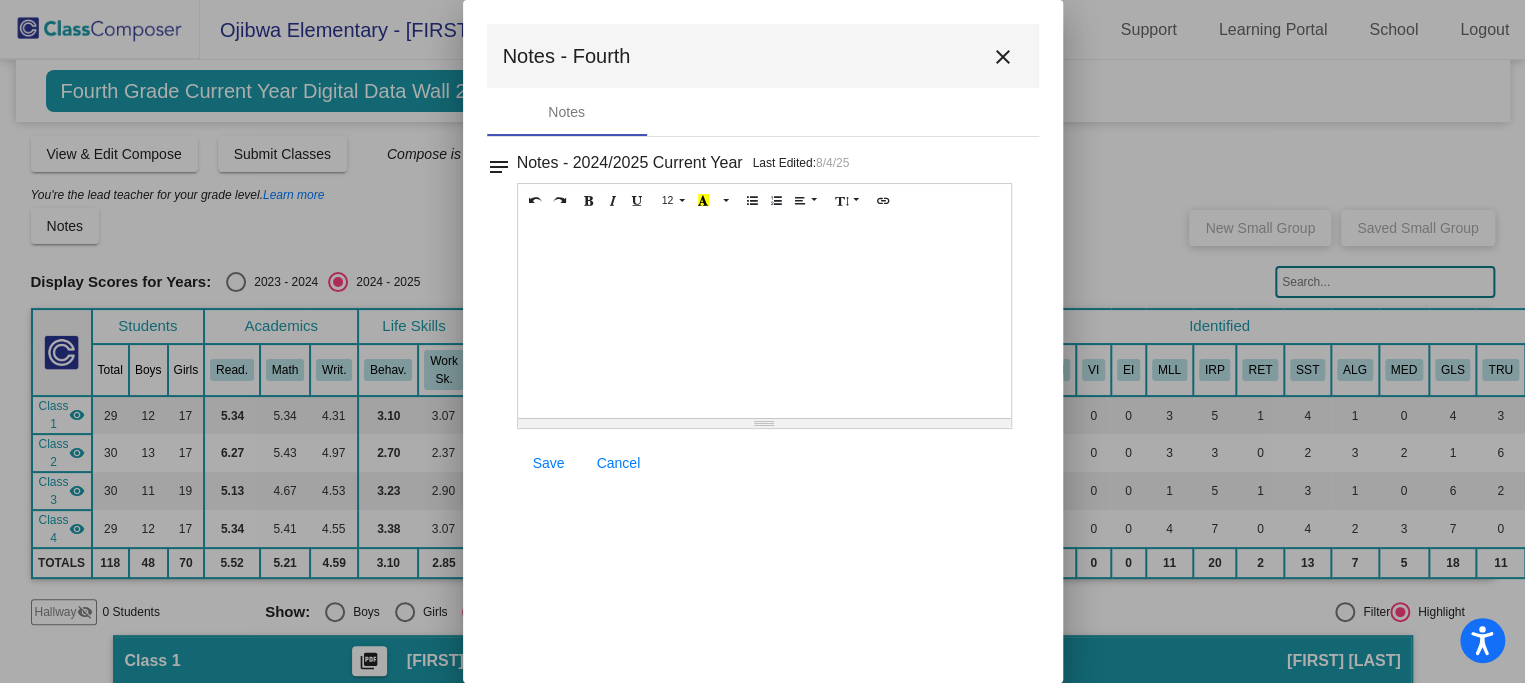 click on "close" at bounding box center [1003, 57] 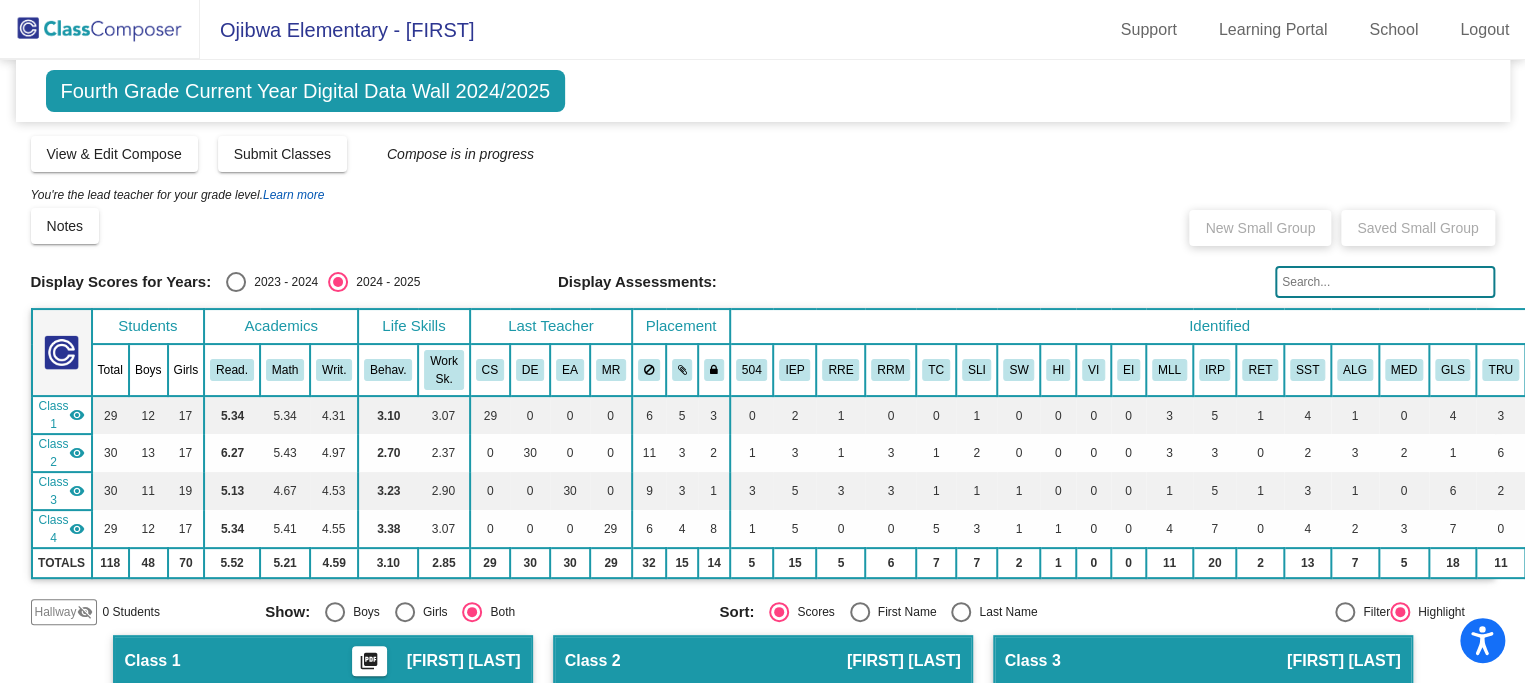 click on "Learn more" 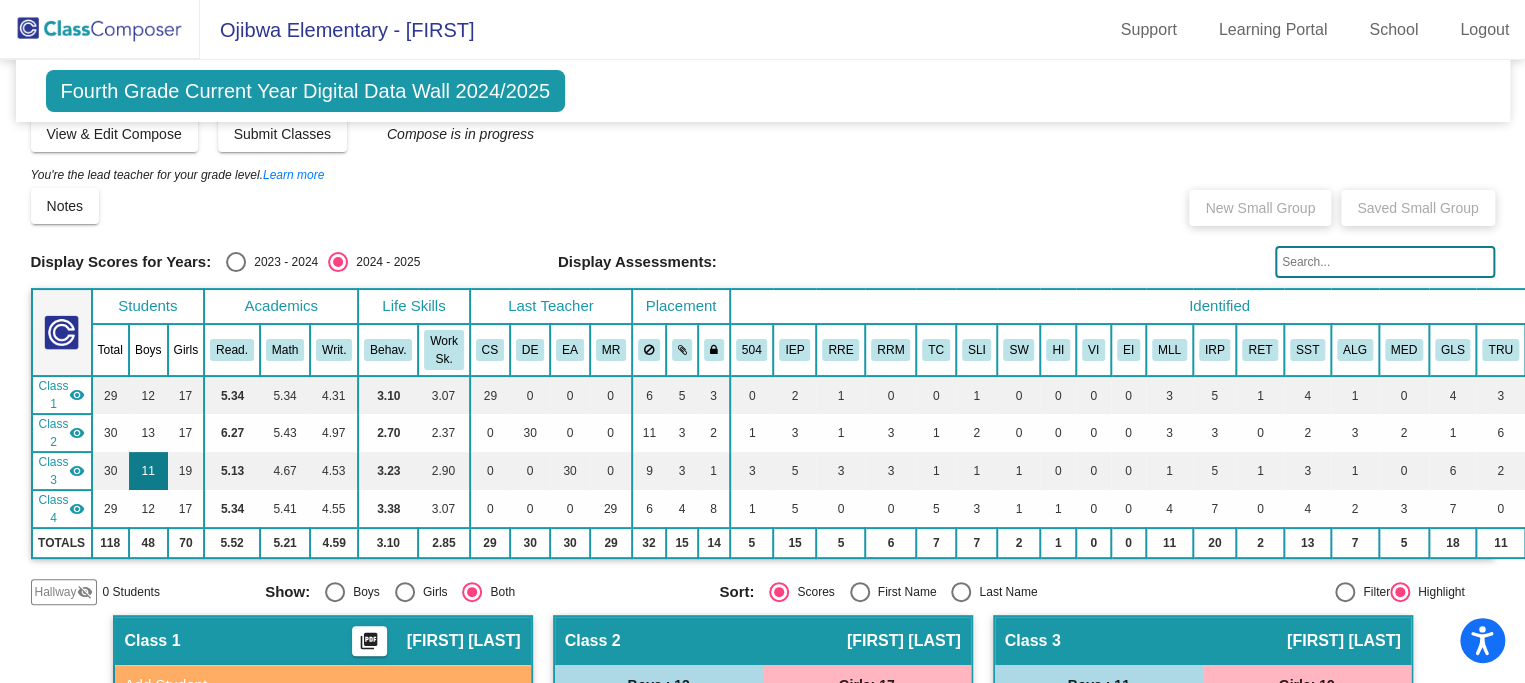 scroll, scrollTop: 0, scrollLeft: 0, axis: both 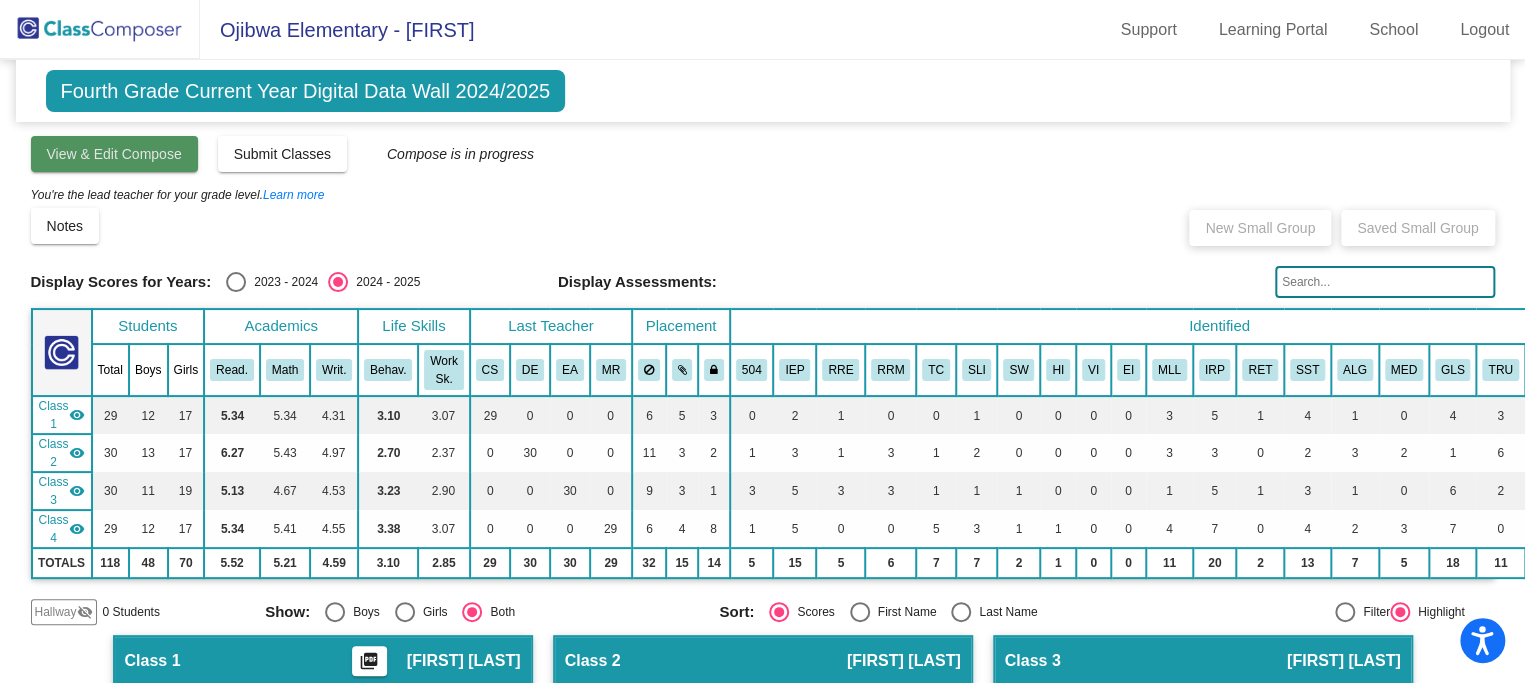 click on "View & Edit Compose" 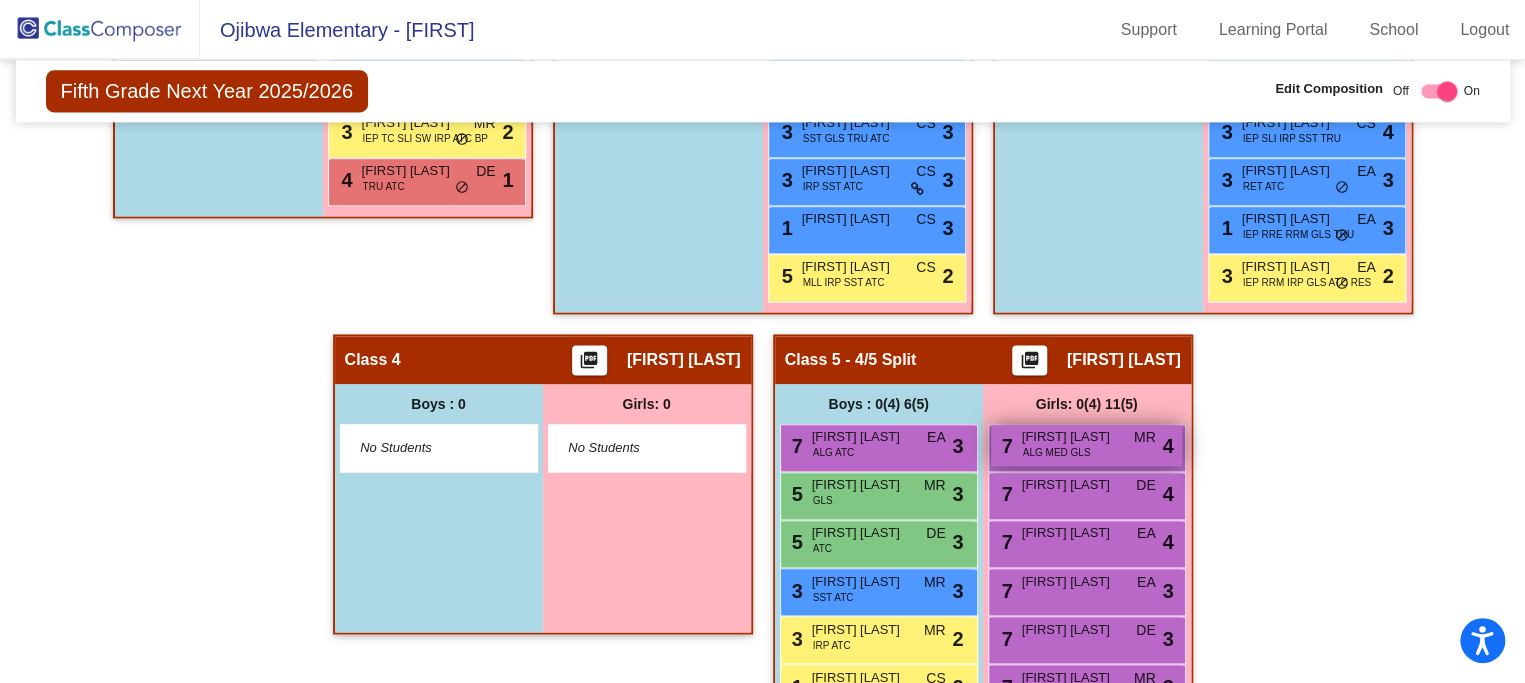scroll, scrollTop: 1386, scrollLeft: 0, axis: vertical 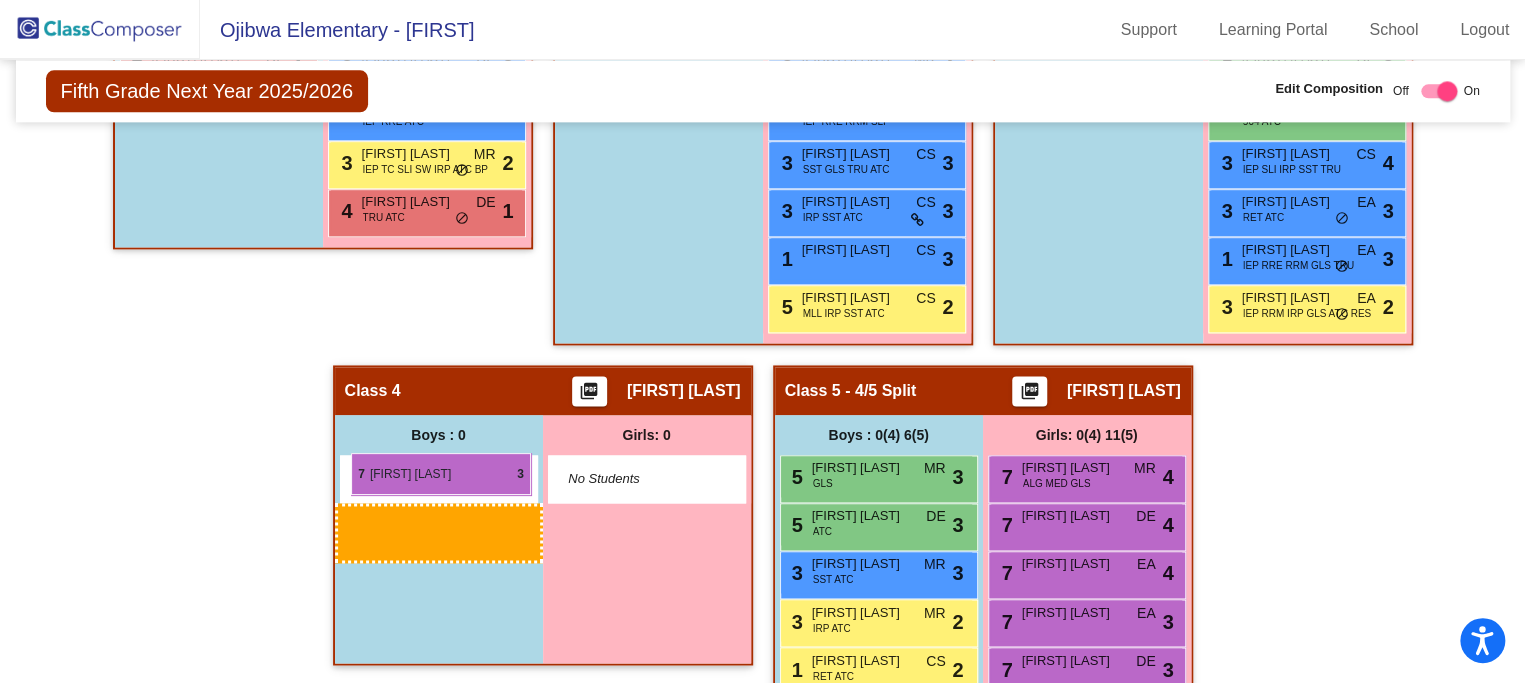 drag, startPoint x: 866, startPoint y: 465, endPoint x: 532, endPoint y: 453, distance: 334.21548 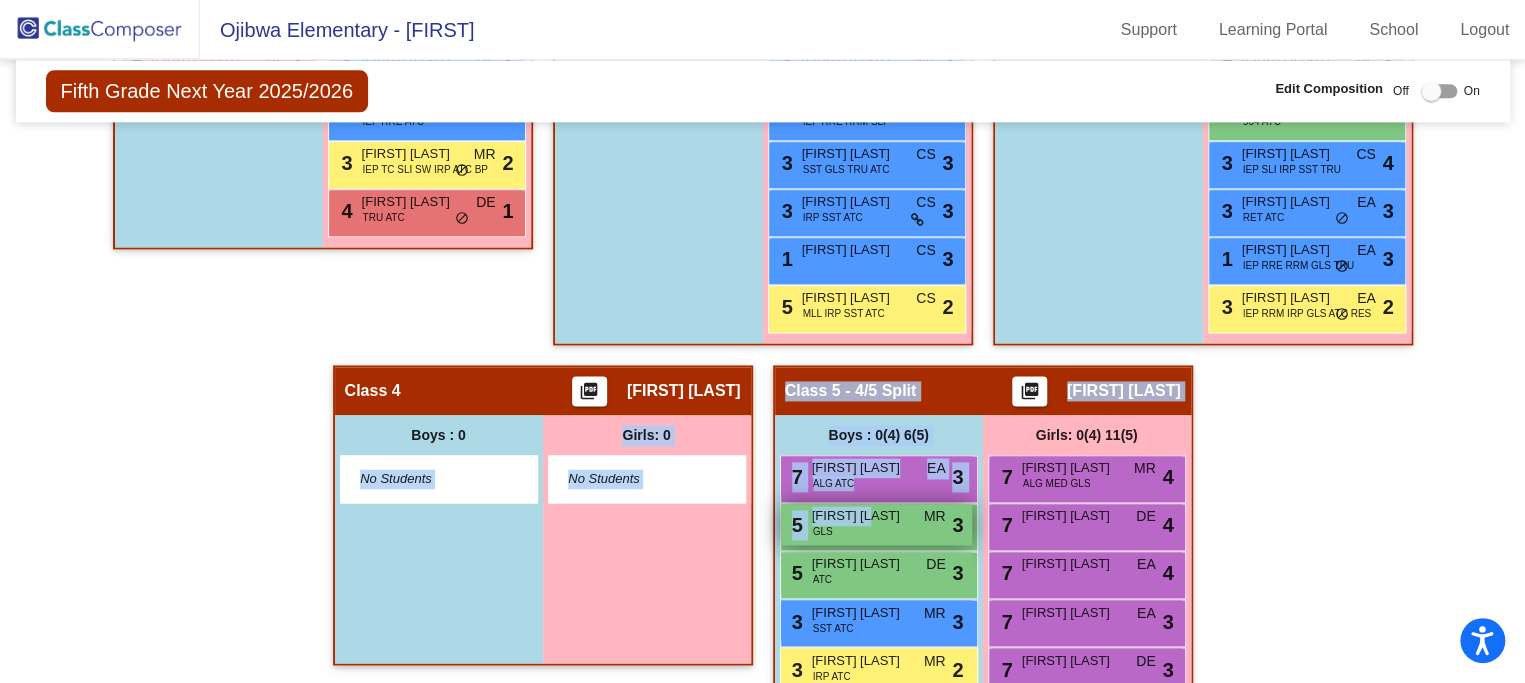drag, startPoint x: 870, startPoint y: 517, endPoint x: 797, endPoint y: 529, distance: 73.97973 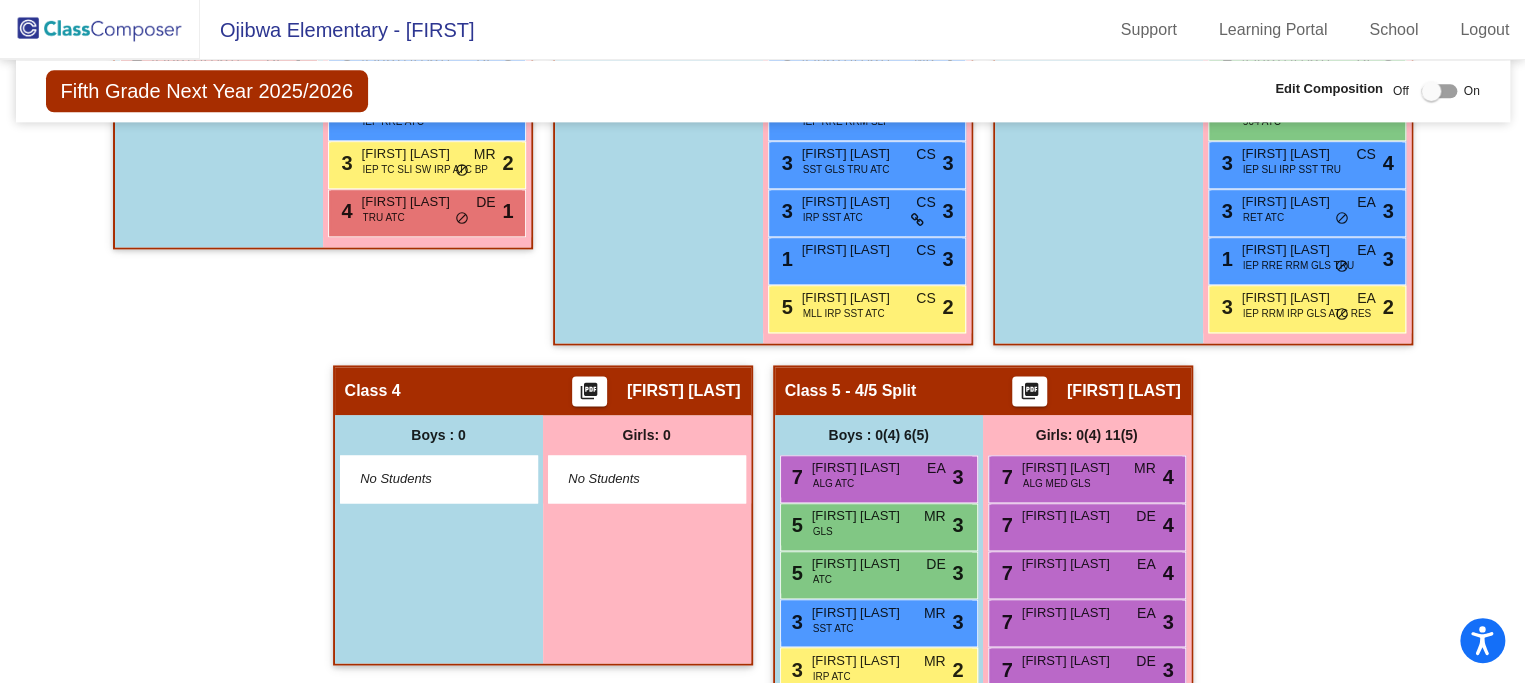 click on "Hallway   - Hallway Class  picture_as_pdf  Add Student  First Name Last Name Student Id  (Recommended)   Boy   Girl   Non Binary Add Close  Boys : 0    No Students   Girls: 0   No Students   Class 1    picture_as_pdf Anne Blake  Add Student  First Name Last Name Student Id  (Recommended)   Boy   Girl   Non Binary Add Close  Boys : 15  9 Grant Beauregard MED MR lock do_not_disturb_alt 4 7 Carter Shinholster IEP TC SLI HI GLS ATC MR lock do_not_disturb_alt 4 7 Nico Skalsky ATC CS lock do_not_disturb_alt 3 6 Brian Broom TRU DE lock do_not_disturb_alt 3 5 Crosby Horgan ALG CS lock do_not_disturb_alt 3 5 Chase Richardson ATC MR lock do_not_disturb_alt 3 5 Benjamin Brisse ATC CS lock do_not_disturb_alt 3 3 Emmett Gill IRP SST MR lock do_not_disturb_alt 3 1 Do'Ron Day SST ATC RES EA lock do_not_disturb_alt 3 5 Jackson Biehl ATC BP CS lock do_not_disturb_alt 2 5 Christian Ioco EA lock do_not_disturb_alt 2 5 Otis Williams IRP ATC CS lock do_not_disturb_alt 2 3 Cody Trotter 504 ATC RES EA lock do_not_disturb_alt" 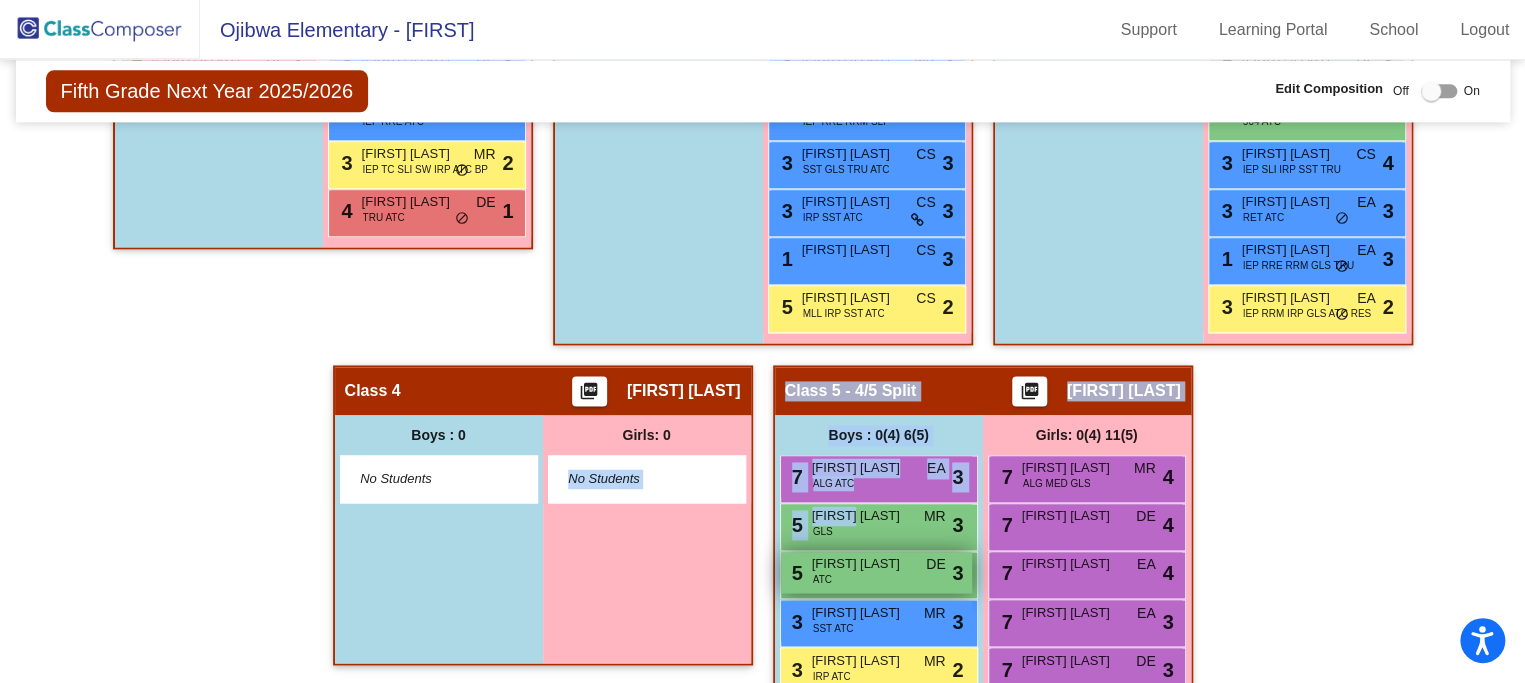 drag, startPoint x: 850, startPoint y: 516, endPoint x: 921, endPoint y: 549, distance: 78.29432 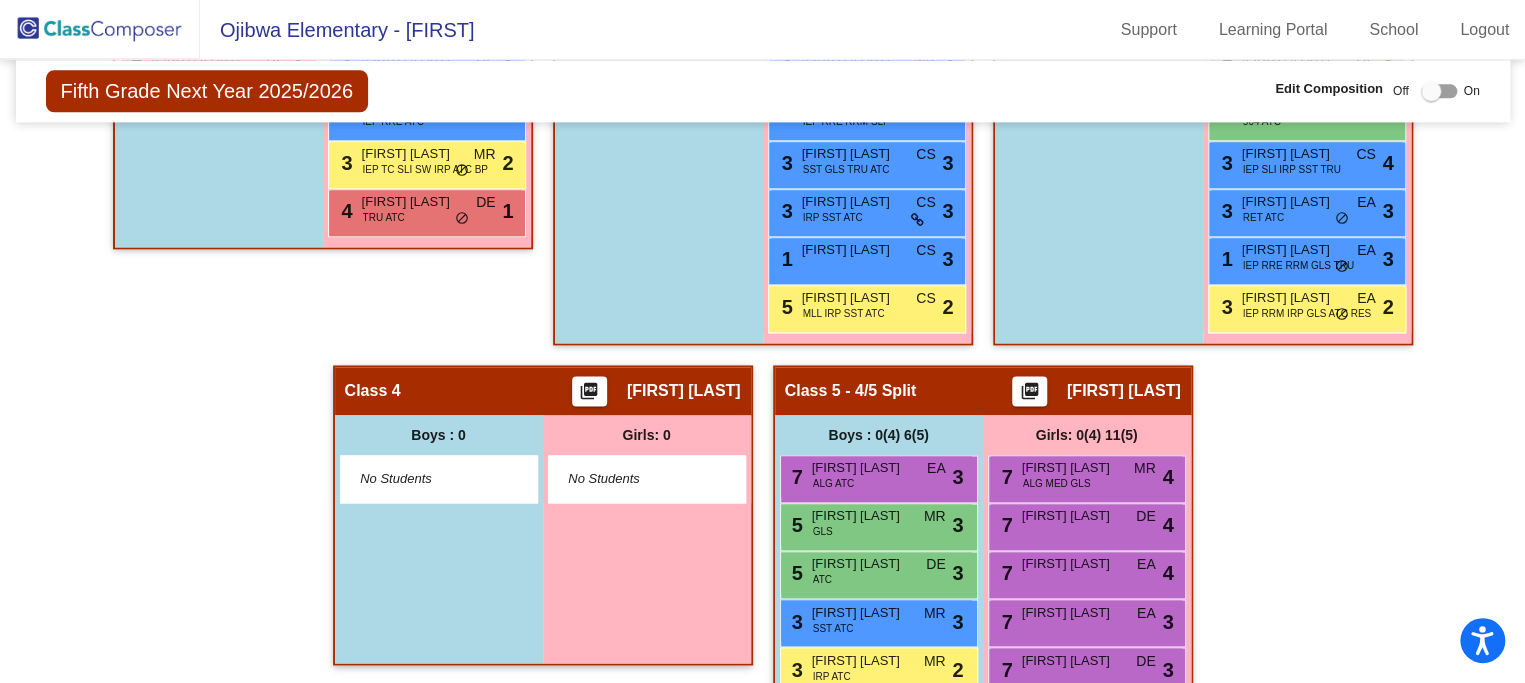 click on "Hallway   - Hallway Class  picture_as_pdf  Add Student  First Name Last Name Student Id  (Recommended)   Boy   Girl   Non Binary Add Close  Boys : 0    No Students   Girls: 0   No Students   Class 1    picture_as_pdf Anne Blake  Add Student  First Name Last Name Student Id  (Recommended)   Boy   Girl   Non Binary Add Close  Boys : 15  9 Grant Beauregard MED MR lock do_not_disturb_alt 4 7 Carter Shinholster IEP TC SLI HI GLS ATC MR lock do_not_disturb_alt 4 7 Nico Skalsky ATC CS lock do_not_disturb_alt 3 6 Brian Broom TRU DE lock do_not_disturb_alt 3 5 Crosby Horgan ALG CS lock do_not_disturb_alt 3 5 Chase Richardson ATC MR lock do_not_disturb_alt 3 5 Benjamin Brisse ATC CS lock do_not_disturb_alt 3 3 Emmett Gill IRP SST MR lock do_not_disturb_alt 3 1 Do'Ron Day SST ATC RES EA lock do_not_disturb_alt 3 5 Jackson Biehl ATC BP CS lock do_not_disturb_alt 2 5 Christian Ioco EA lock do_not_disturb_alt 2 5 Otis Williams IRP ATC CS lock do_not_disturb_alt 2 3 Cody Trotter 504 ATC RES EA lock do_not_disturb_alt" 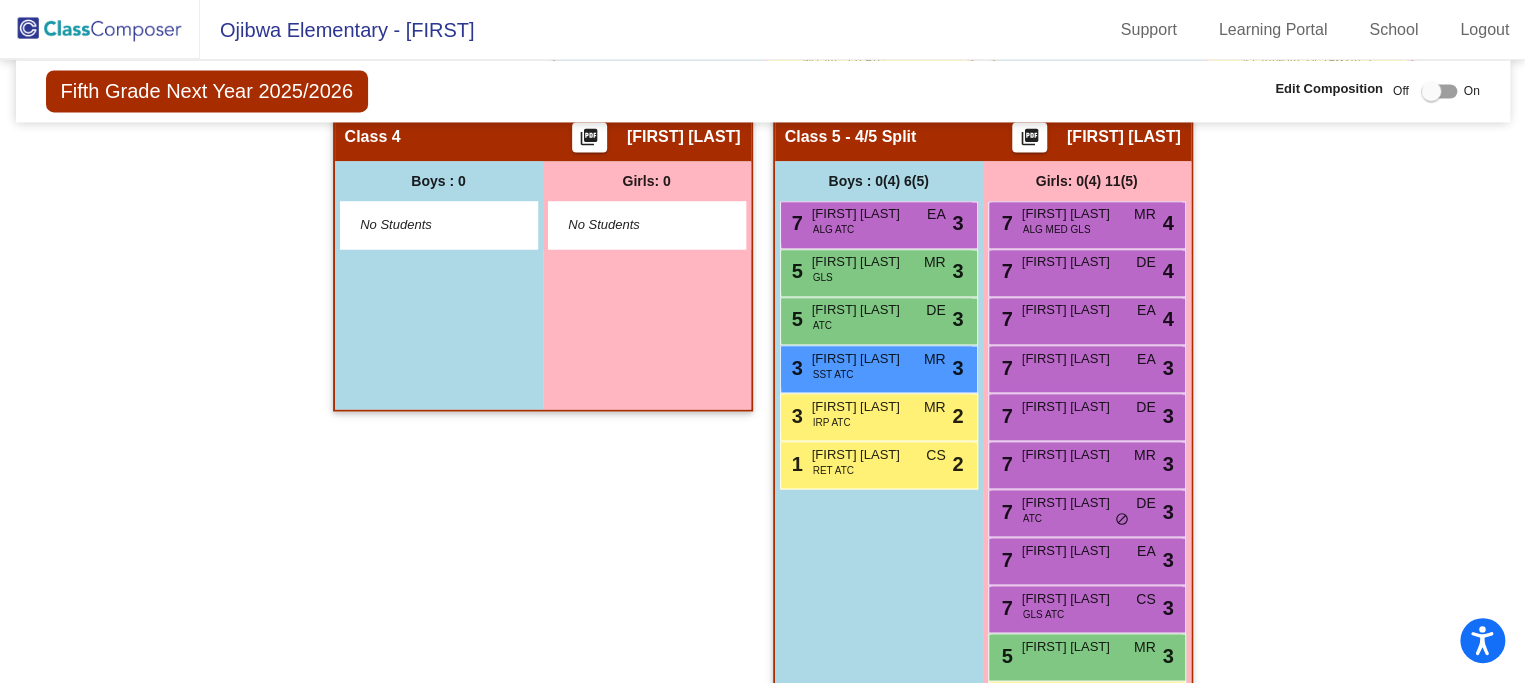 scroll, scrollTop: 1608, scrollLeft: 0, axis: vertical 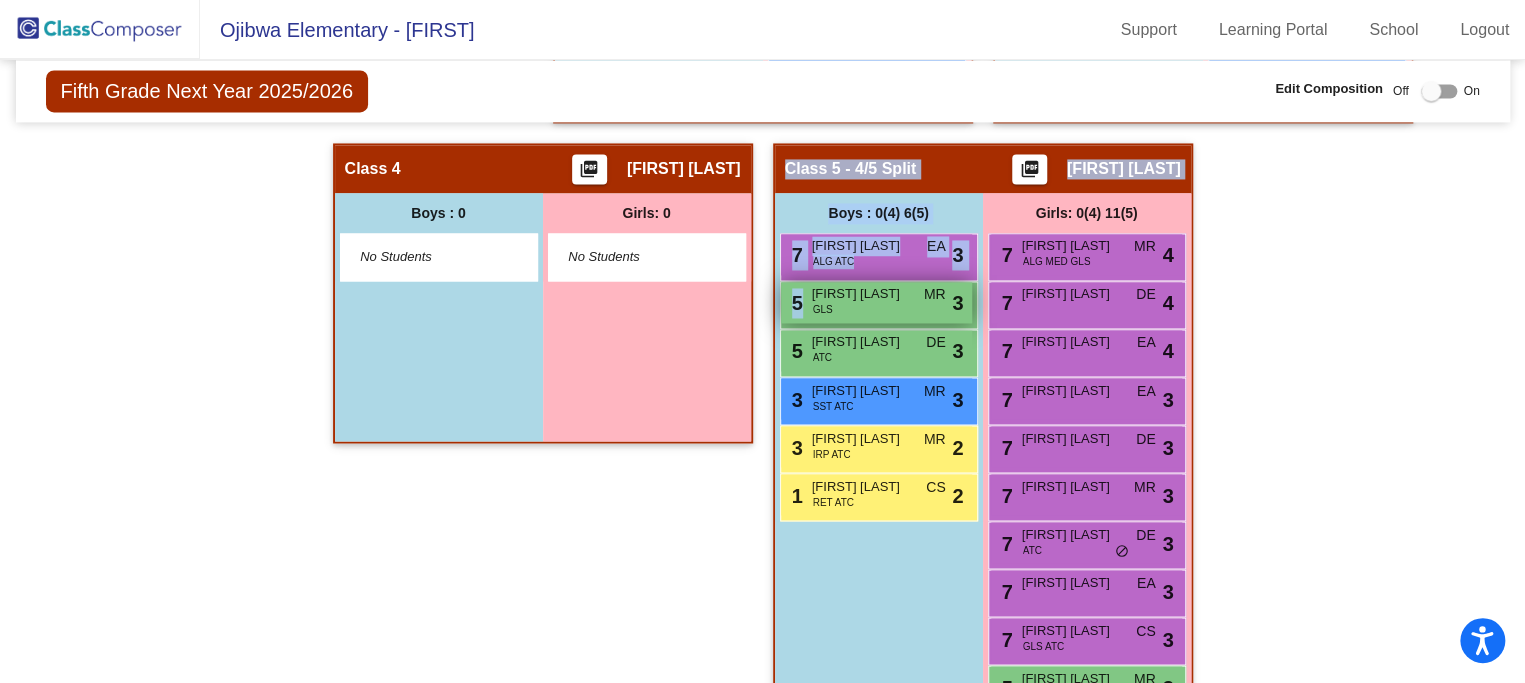 drag, startPoint x: 854, startPoint y: 298, endPoint x: 823, endPoint y: 298, distance: 31 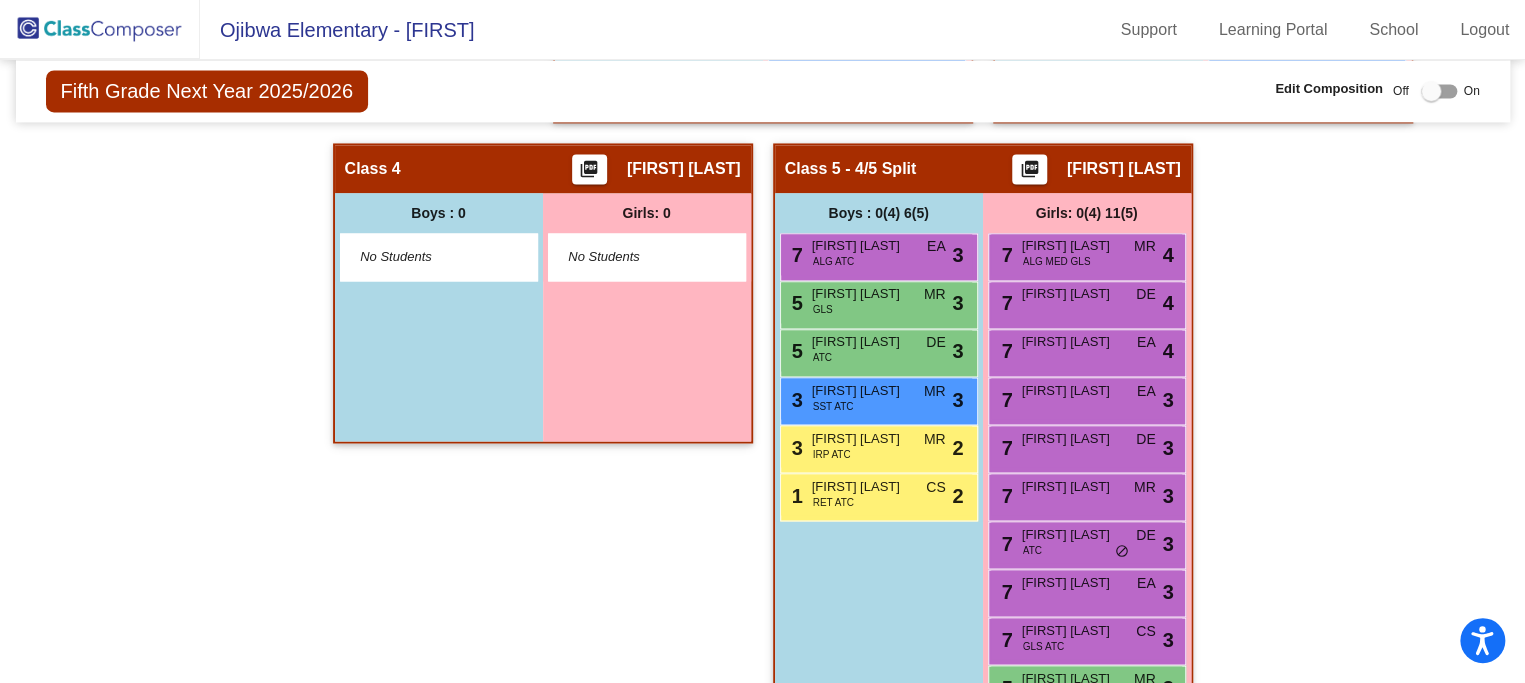click on "Hallway   - Hallway Class  picture_as_pdf  Add Student  First Name Last Name Student Id  (Recommended)   Boy   Girl   Non Binary Add Close  Boys : 0    No Students   Girls: 0   No Students   Class 1    picture_as_pdf Anne Blake  Add Student  First Name Last Name Student Id  (Recommended)   Boy   Girl   Non Binary Add Close  Boys : 15  9 Grant Beauregard MED MR lock do_not_disturb_alt 4 7 Carter Shinholster IEP TC SLI HI GLS ATC MR lock do_not_disturb_alt 4 7 Nico Skalsky ATC CS lock do_not_disturb_alt 3 6 Brian Broom TRU DE lock do_not_disturb_alt 3 5 Crosby Horgan ALG CS lock do_not_disturb_alt 3 5 Chase Richardson ATC MR lock do_not_disturb_alt 3 5 Benjamin Brisse ATC CS lock do_not_disturb_alt 3 3 Emmett Gill IRP SST MR lock do_not_disturb_alt 3 1 Do'Ron Day SST ATC RES EA lock do_not_disturb_alt 3 5 Jackson Biehl ATC BP CS lock do_not_disturb_alt 2 5 Christian Ioco EA lock do_not_disturb_alt 2 5 Otis Williams IRP ATC CS lock do_not_disturb_alt 2 3 Cody Trotter 504 ATC RES EA lock do_not_disturb_alt" 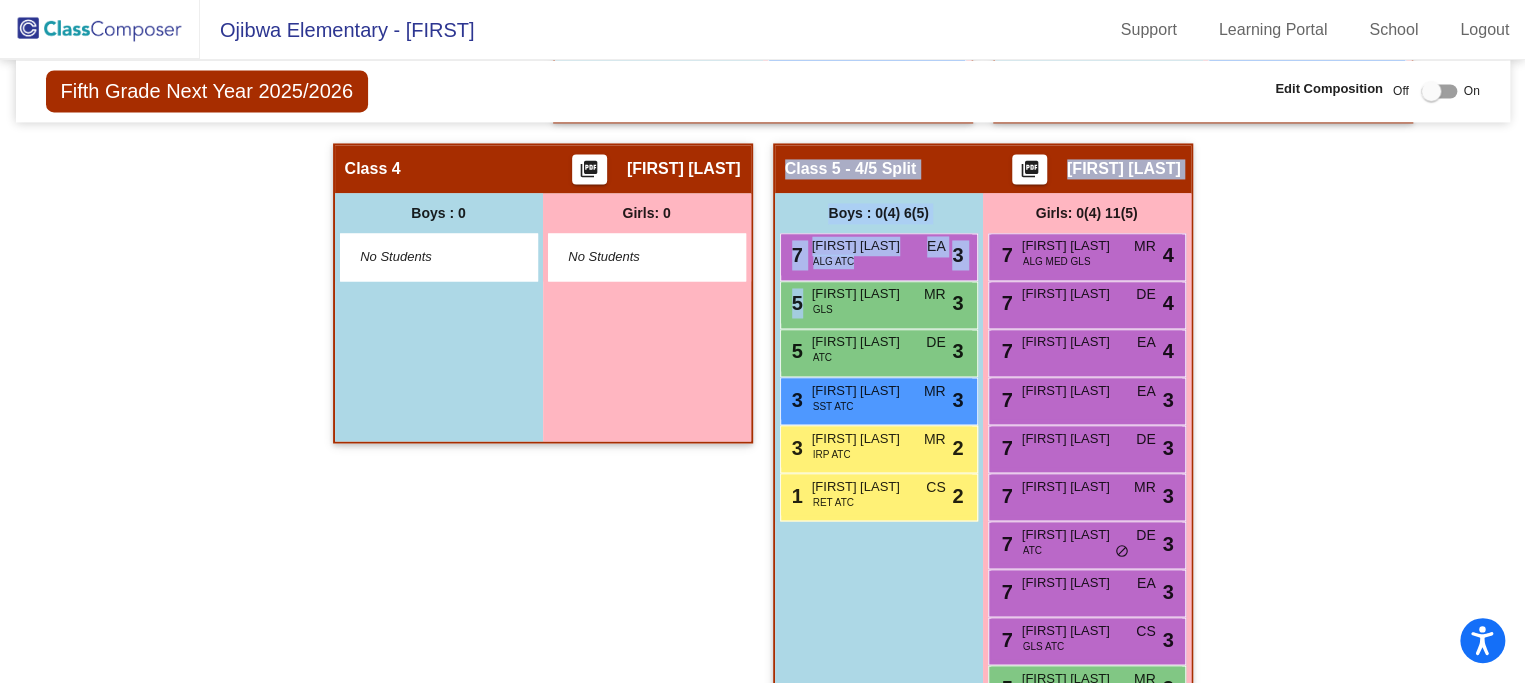 drag, startPoint x: 903, startPoint y: 296, endPoint x: 760, endPoint y: 286, distance: 143.34923 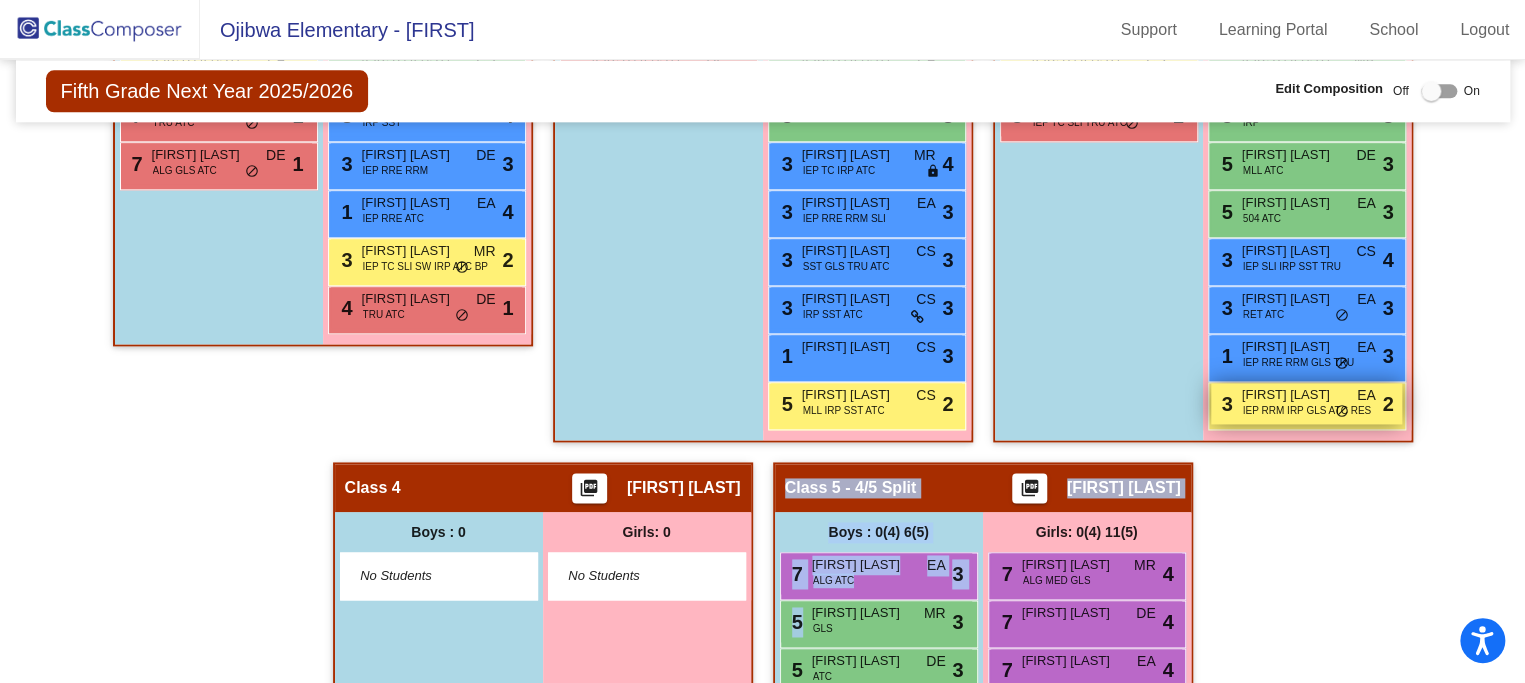 scroll, scrollTop: 1534, scrollLeft: 0, axis: vertical 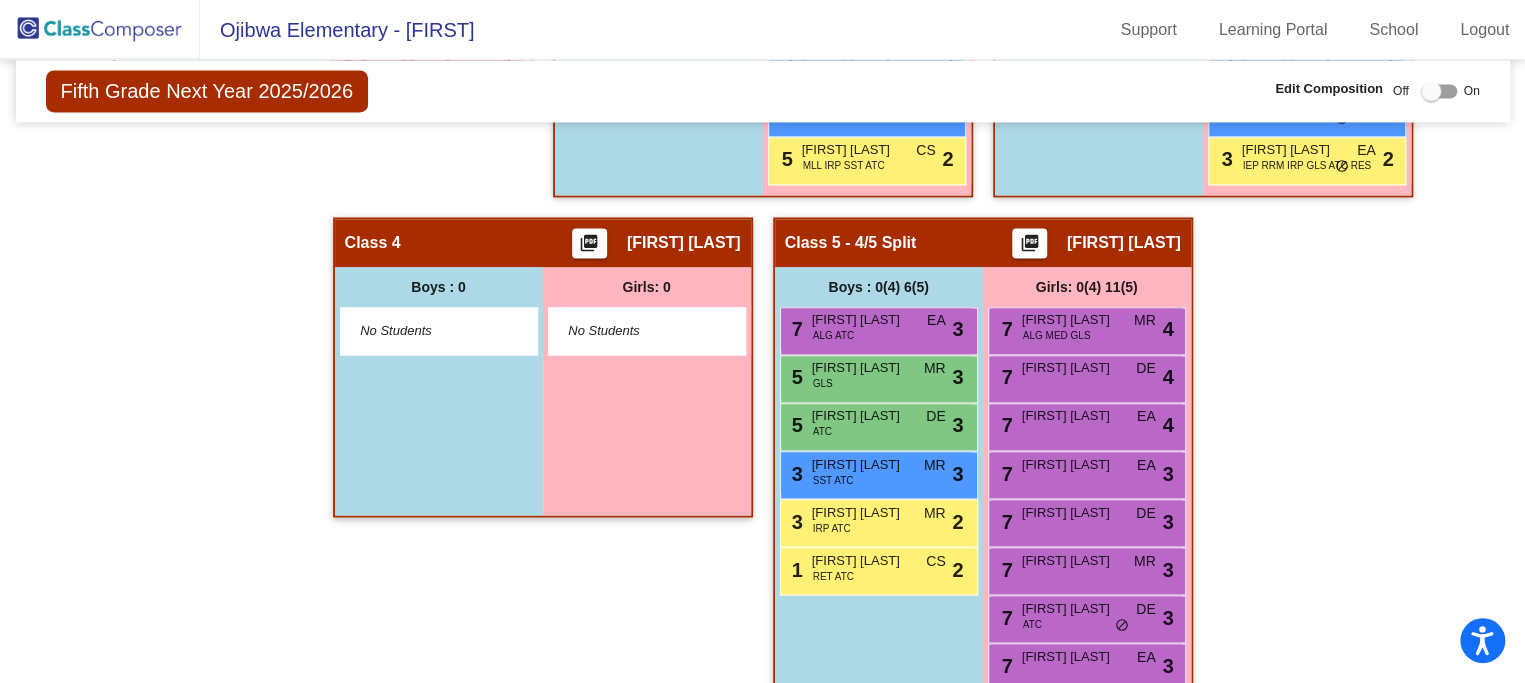 click on "Hallway   - Hallway Class  picture_as_pdf  Add Student  First Name Last Name Student Id  (Recommended)   Boy   Girl   Non Binary Add Close  Boys : 0    No Students   Girls: 0   No Students   Class 1    picture_as_pdf Anne Blake  Add Student  First Name Last Name Student Id  (Recommended)   Boy   Girl   Non Binary Add Close  Boys : 15  9 Grant Beauregard MED MR lock do_not_disturb_alt 4 7 Carter Shinholster IEP TC SLI HI GLS ATC MR lock do_not_disturb_alt 4 7 Nico Skalsky ATC CS lock do_not_disturb_alt 3 6 Brian Broom TRU DE lock do_not_disturb_alt 3 5 Crosby Horgan ALG CS lock do_not_disturb_alt 3 5 Chase Richardson ATC MR lock do_not_disturb_alt 3 5 Benjamin Brisse ATC CS lock do_not_disturb_alt 3 3 Emmett Gill IRP SST MR lock do_not_disturb_alt 3 1 Do'Ron Day SST ATC RES EA lock do_not_disturb_alt 3 5 Jackson Biehl ATC BP CS lock do_not_disturb_alt 2 5 Christian Ioco EA lock do_not_disturb_alt 2 5 Otis Williams IRP ATC CS lock do_not_disturb_alt 2 3 Cody Trotter 504 ATC RES EA lock do_not_disturb_alt" 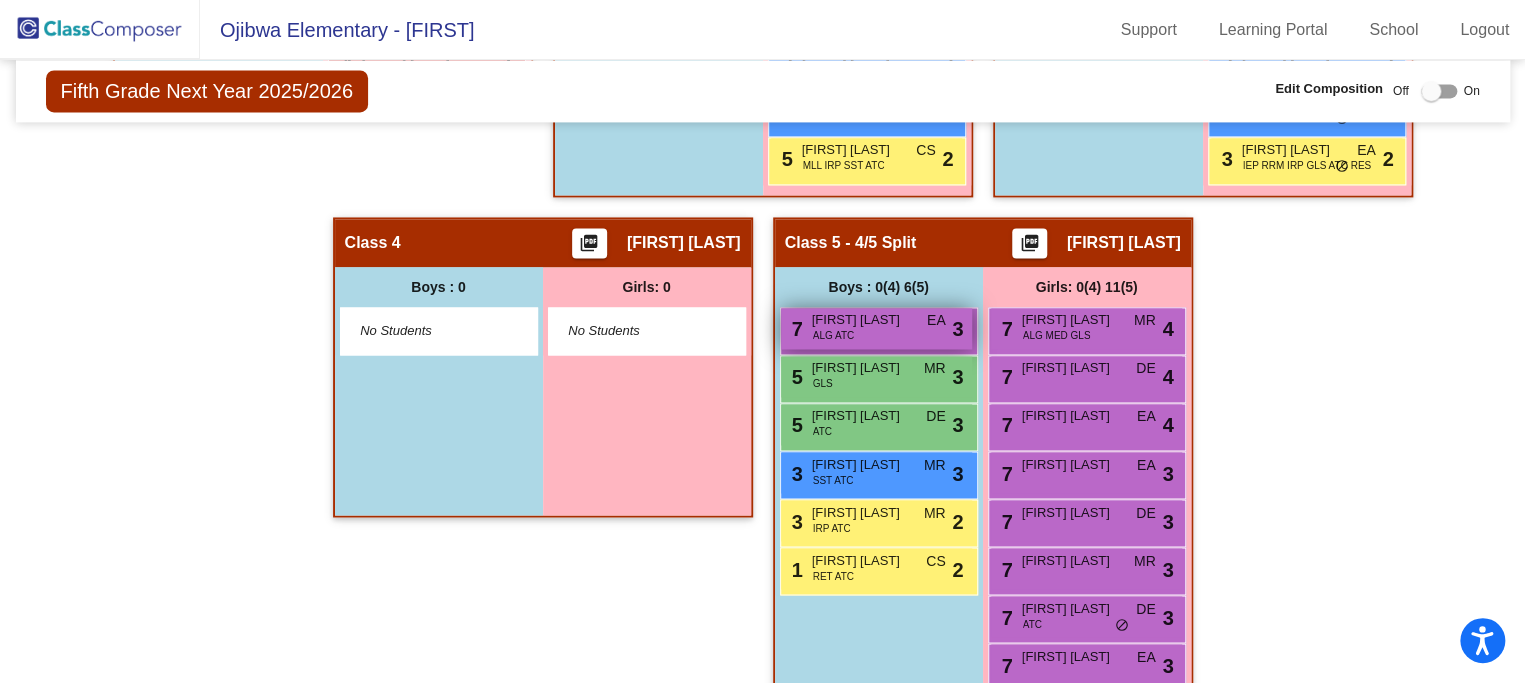 drag, startPoint x: 904, startPoint y: 329, endPoint x: 917, endPoint y: 328, distance: 13.038404 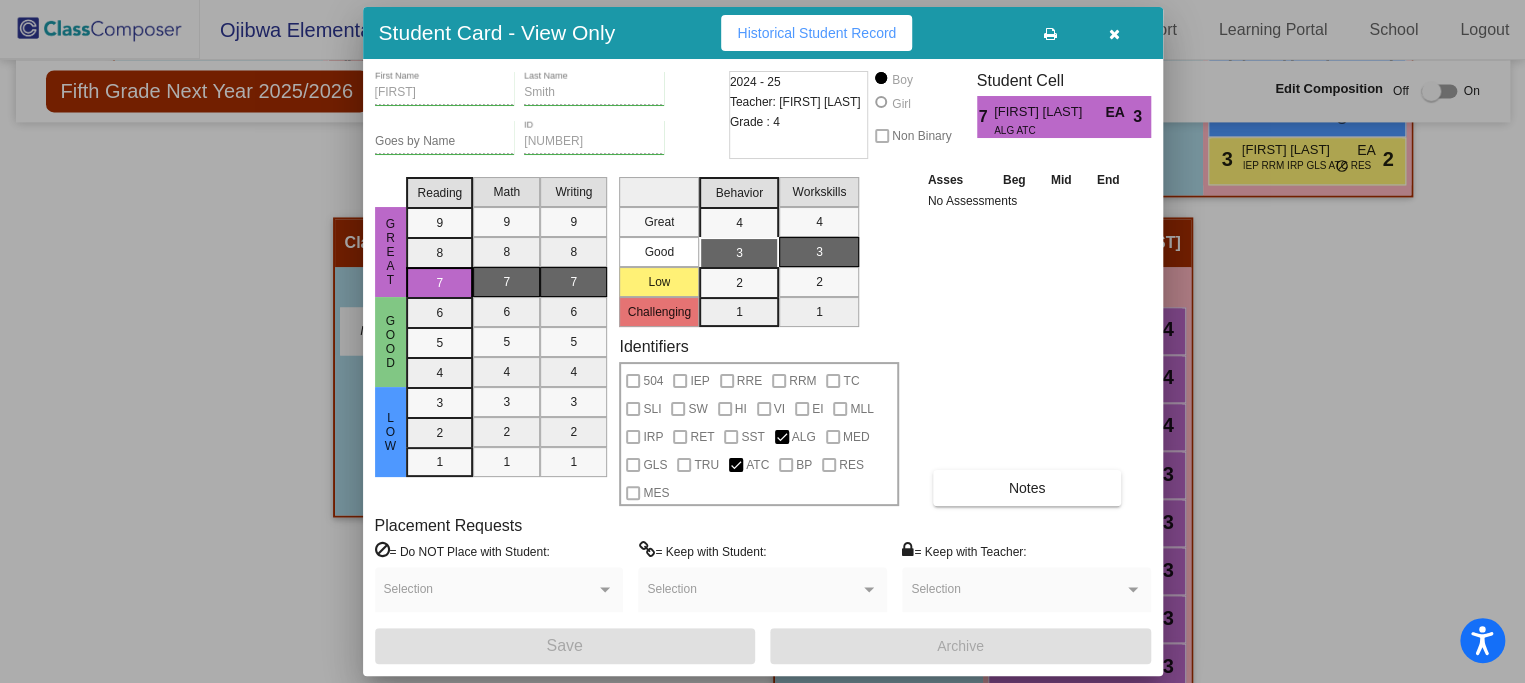 click at bounding box center (1114, 34) 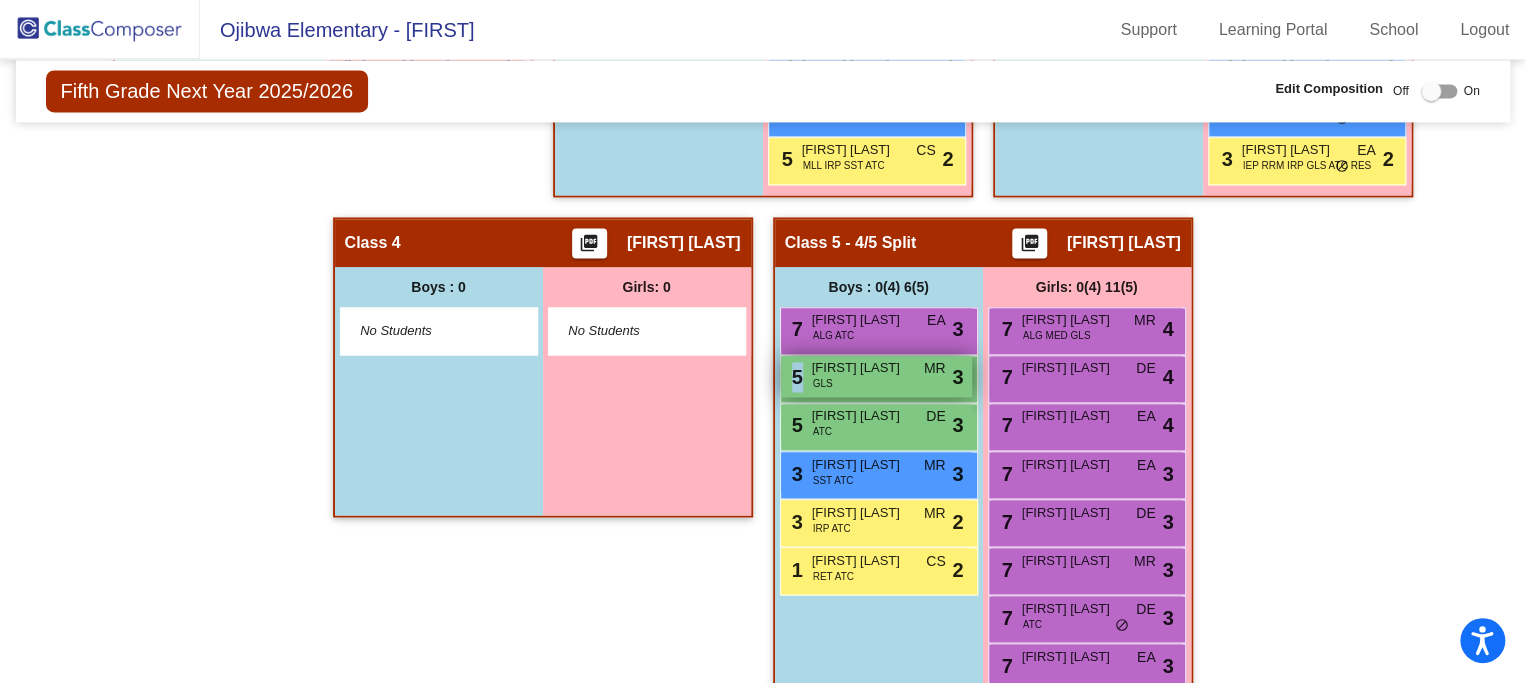 drag, startPoint x: 897, startPoint y: 371, endPoint x: 816, endPoint y: 367, distance: 81.09871 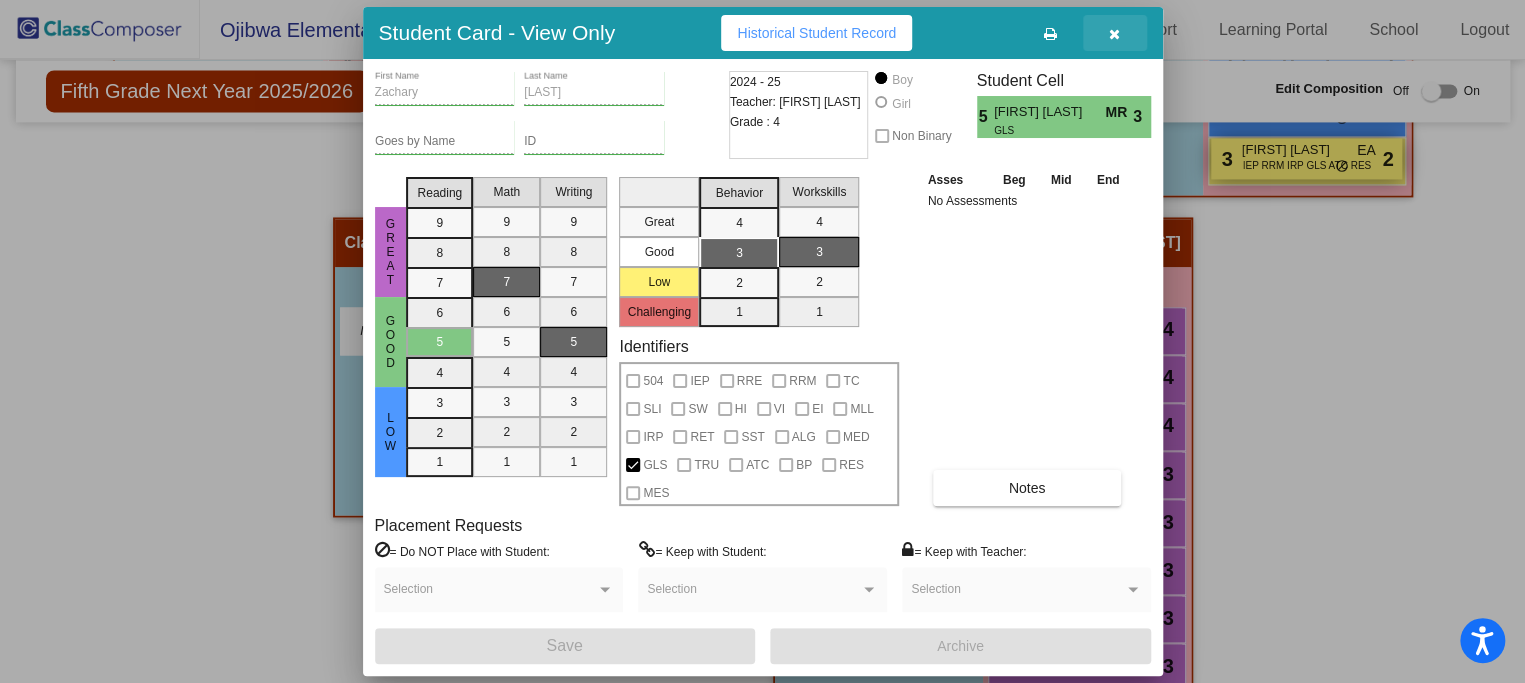 drag, startPoint x: 1115, startPoint y: 29, endPoint x: 1276, endPoint y: 144, distance: 197.85349 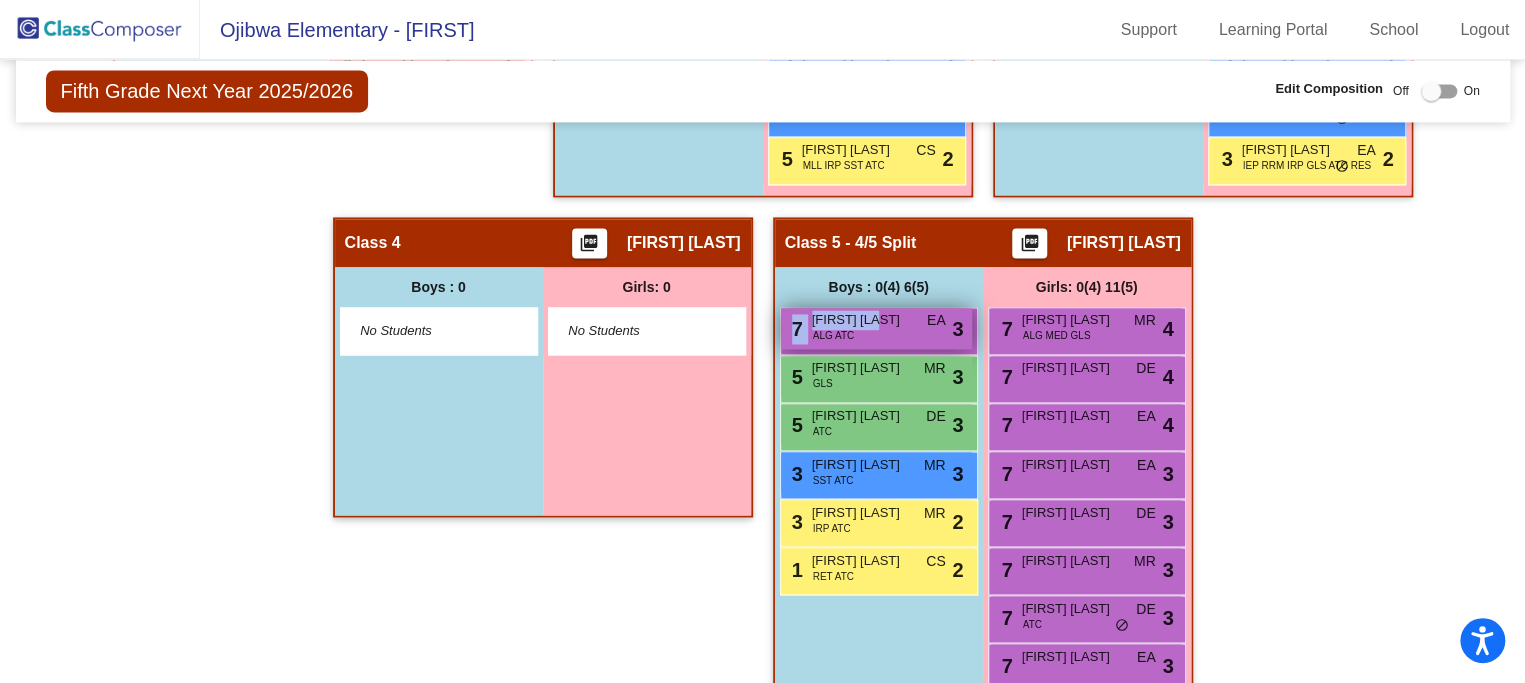 drag, startPoint x: 891, startPoint y: 318, endPoint x: 803, endPoint y: 320, distance: 88.02273 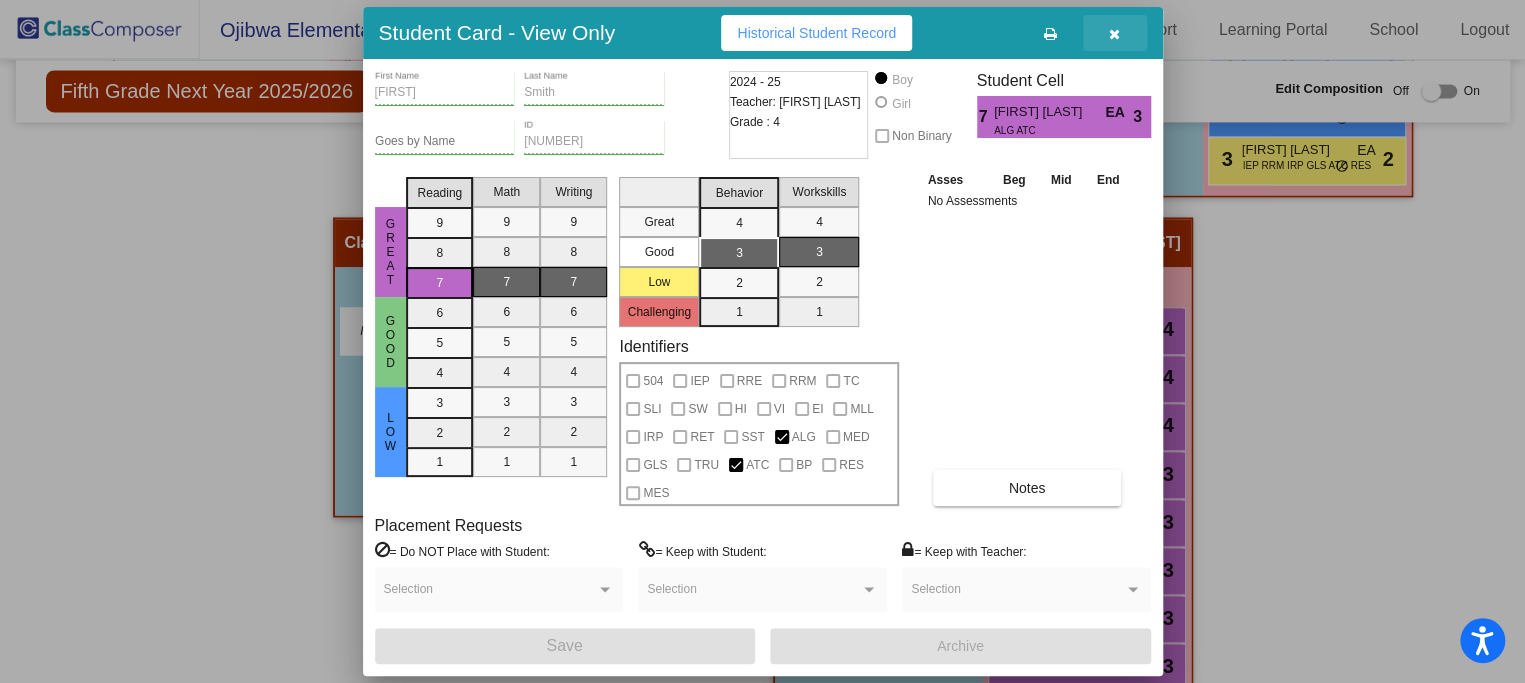 click at bounding box center [1114, 34] 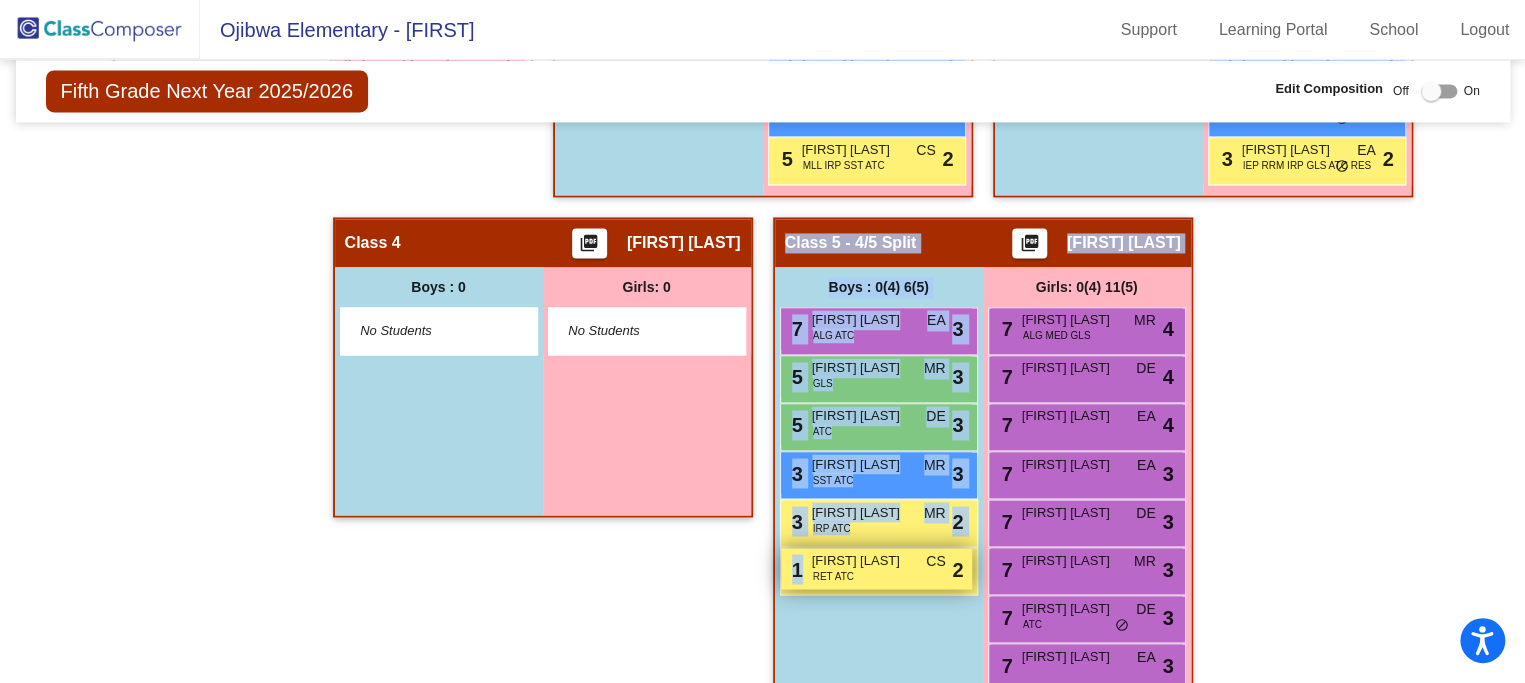 drag, startPoint x: 892, startPoint y: 571, endPoint x: 776, endPoint y: 579, distance: 116.275536 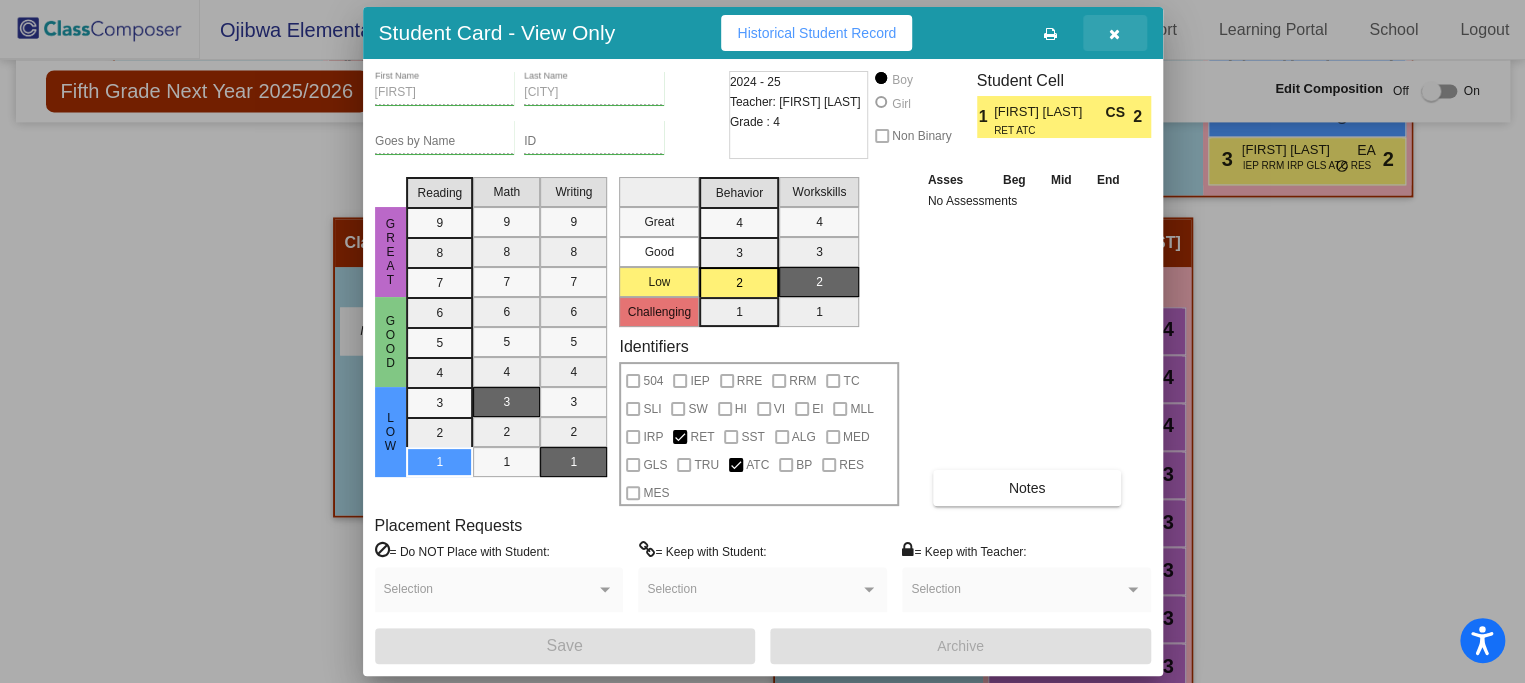 click at bounding box center [1115, 33] 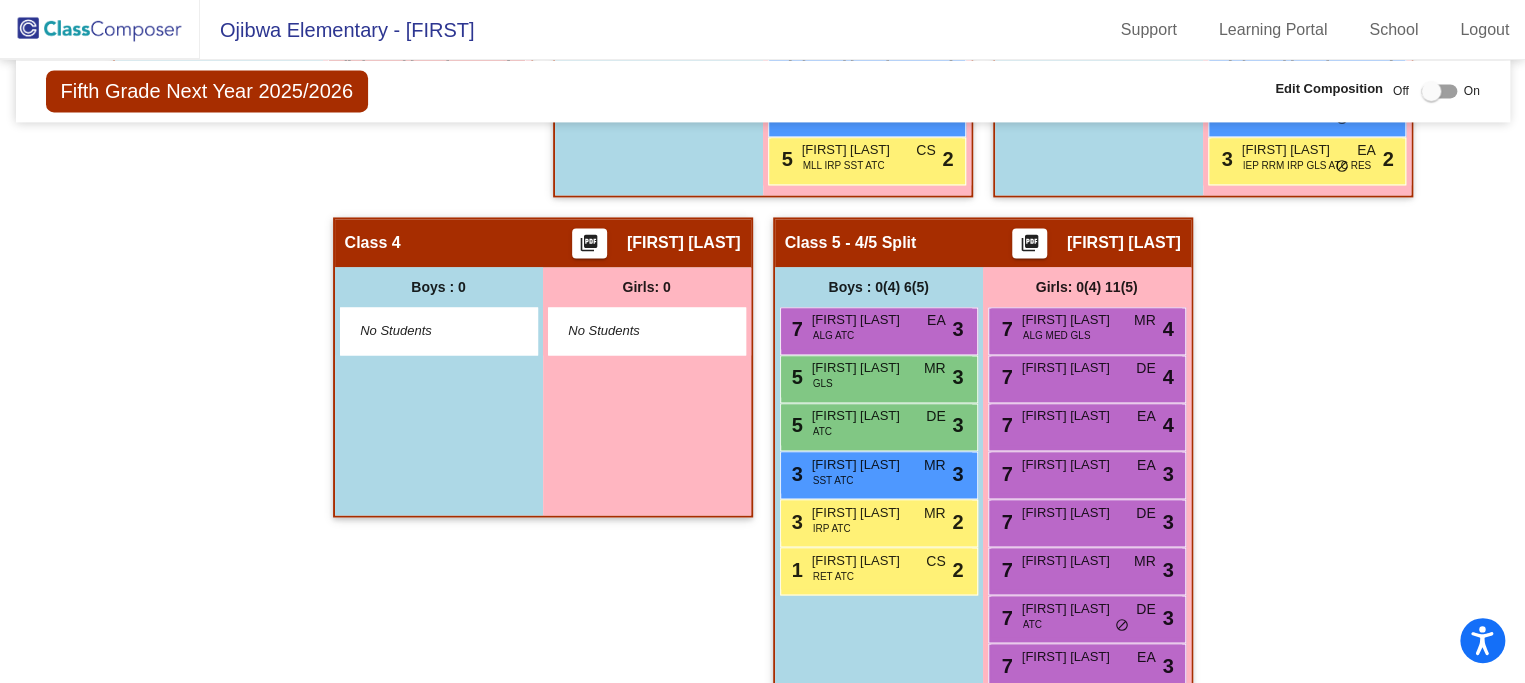 click on "Hallway   - Hallway Class  picture_as_pdf  Add Student  First Name Last Name Student Id  (Recommended)   Boy   Girl   Non Binary Add Close  Boys : 0    No Students   Girls: 0   No Students   Class 1    picture_as_pdf Anne Blake  Add Student  First Name Last Name Student Id  (Recommended)   Boy   Girl   Non Binary Add Close  Boys : 15  9 Grant Beauregard MED MR lock do_not_disturb_alt 4 7 Carter Shinholster IEP TC SLI HI GLS ATC MR lock do_not_disturb_alt 4 7 Nico Skalsky ATC CS lock do_not_disturb_alt 3 6 Brian Broom TRU DE lock do_not_disturb_alt 3 5 Crosby Horgan ALG CS lock do_not_disturb_alt 3 5 Chase Richardson ATC MR lock do_not_disturb_alt 3 5 Benjamin Brisse ATC CS lock do_not_disturb_alt 3 3 Emmett Gill IRP SST MR lock do_not_disturb_alt 3 1 Do'Ron Day SST ATC RES EA lock do_not_disturb_alt 3 5 Jackson Biehl ATC BP CS lock do_not_disturb_alt 2 5 Christian Ioco EA lock do_not_disturb_alt 2 5 Otis Williams IRP ATC CS lock do_not_disturb_alt 2 3 Cody Trotter 504 ATC RES EA lock do_not_disturb_alt" 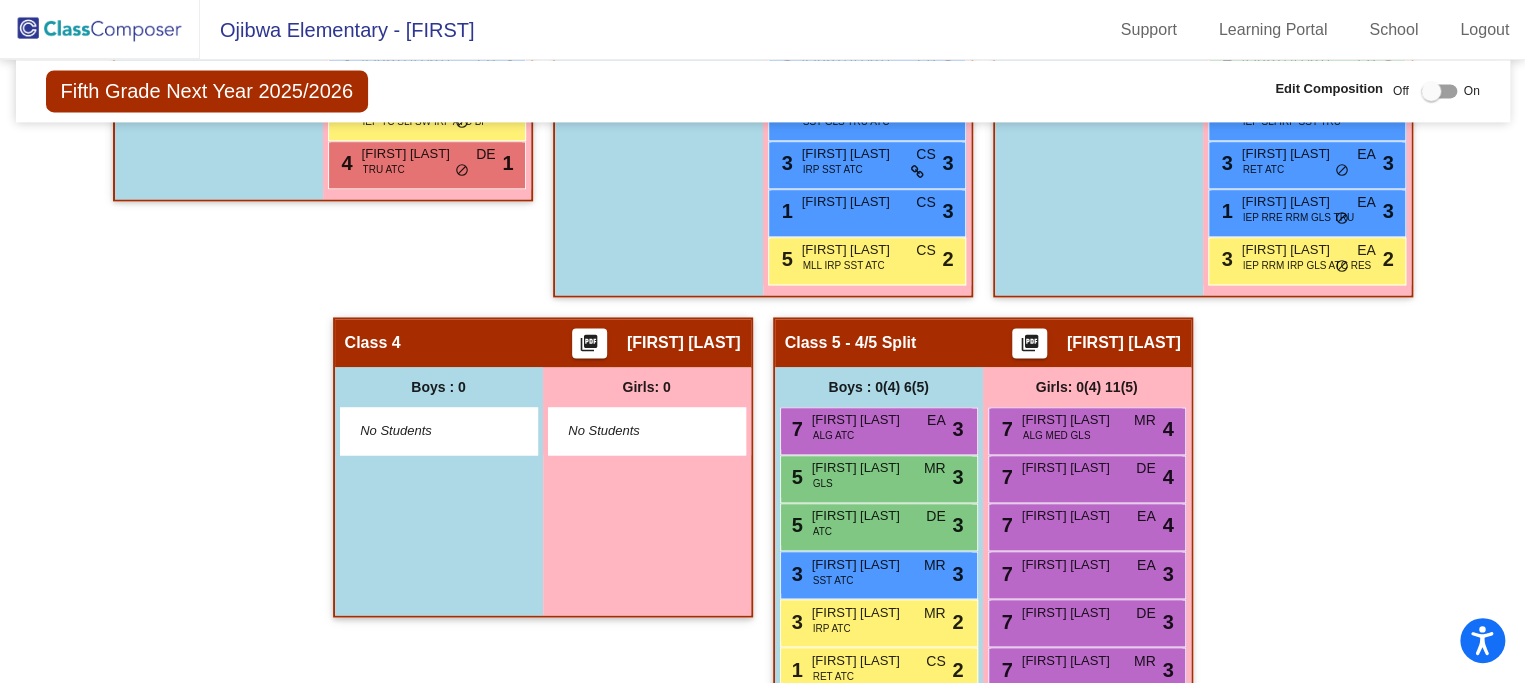scroll, scrollTop: 1534, scrollLeft: 0, axis: vertical 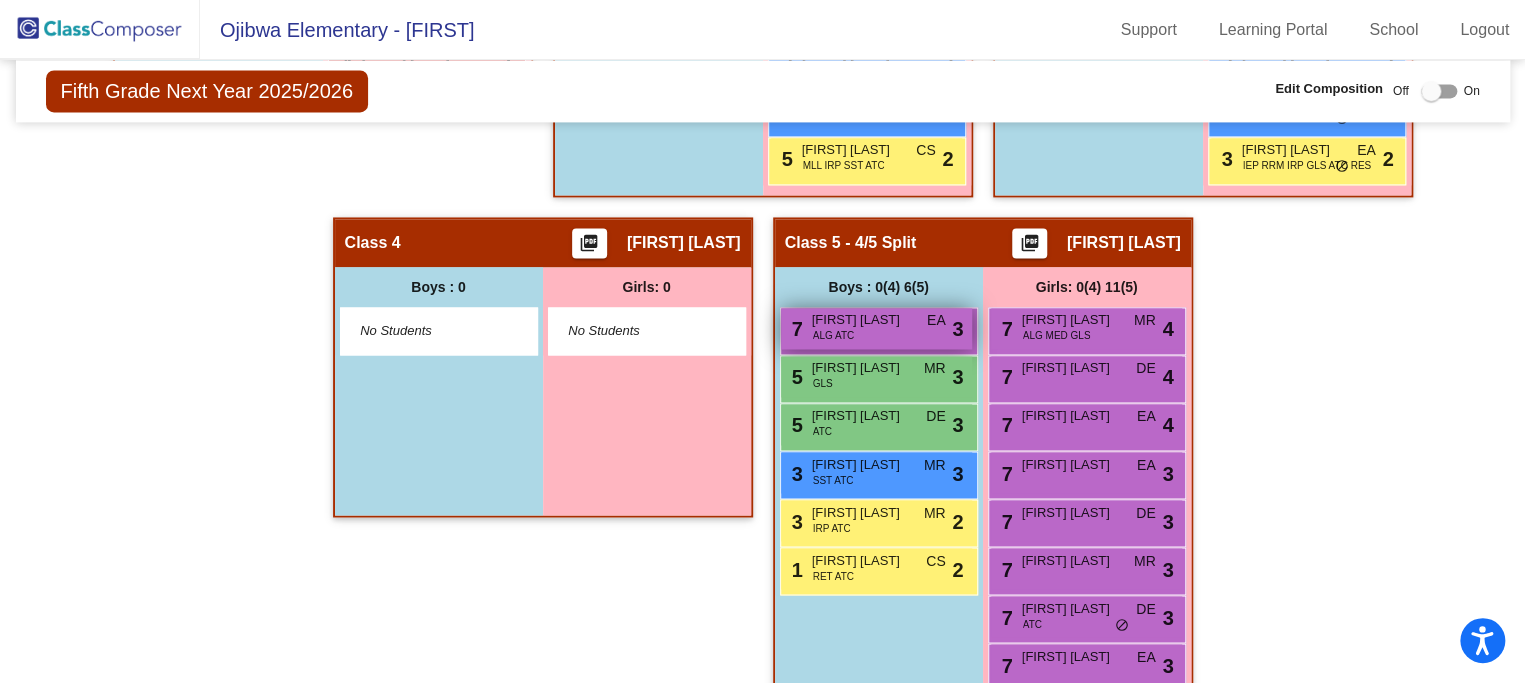 drag, startPoint x: 900, startPoint y: 322, endPoint x: 960, endPoint y: 303, distance: 62.936478 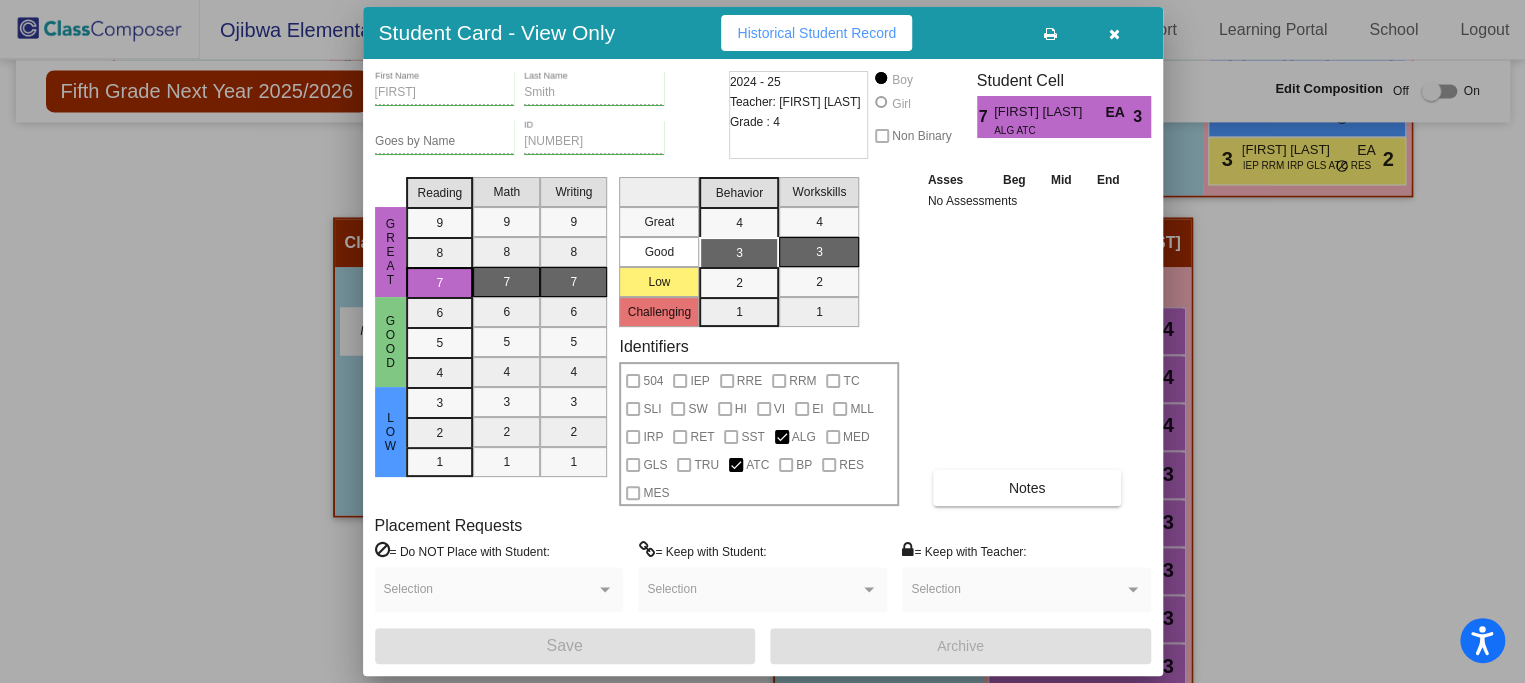 click at bounding box center [1114, 34] 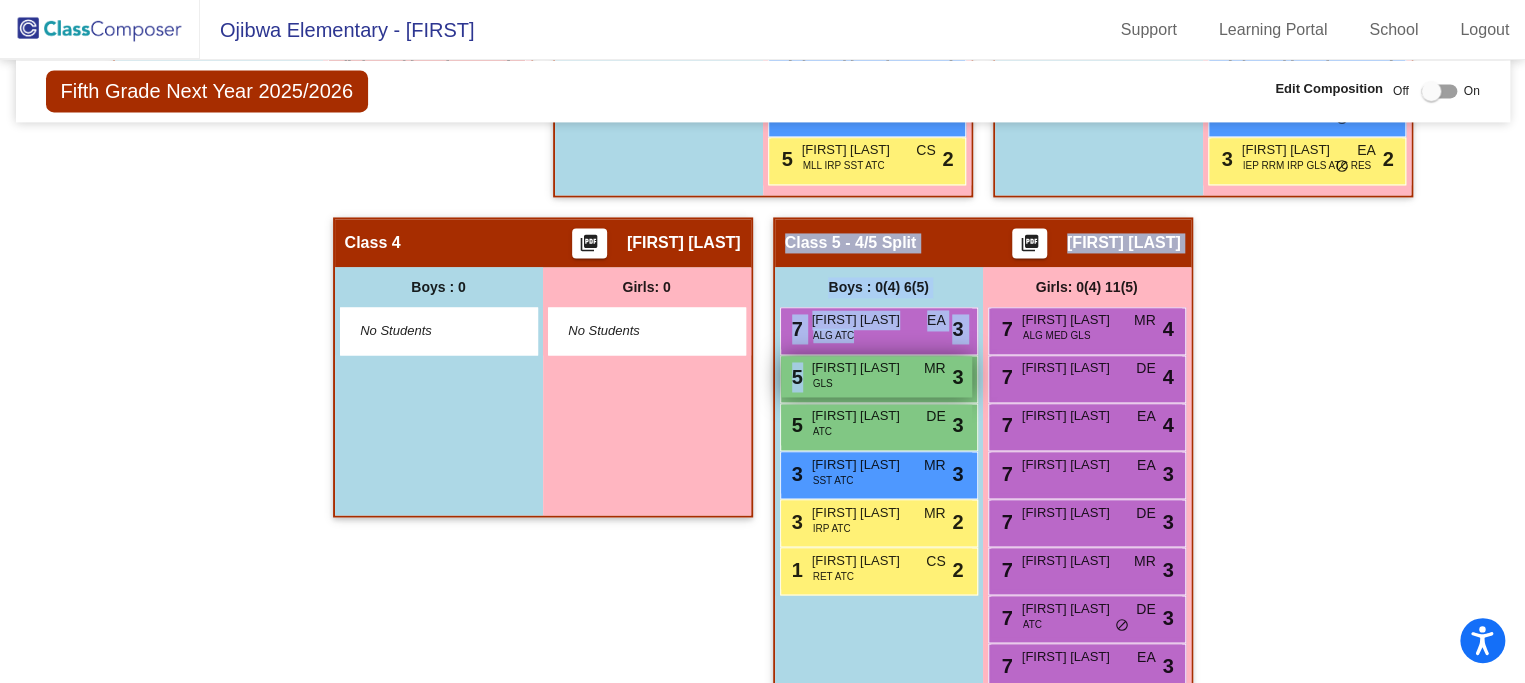drag, startPoint x: 865, startPoint y: 377, endPoint x: 853, endPoint y: 371, distance: 13.416408 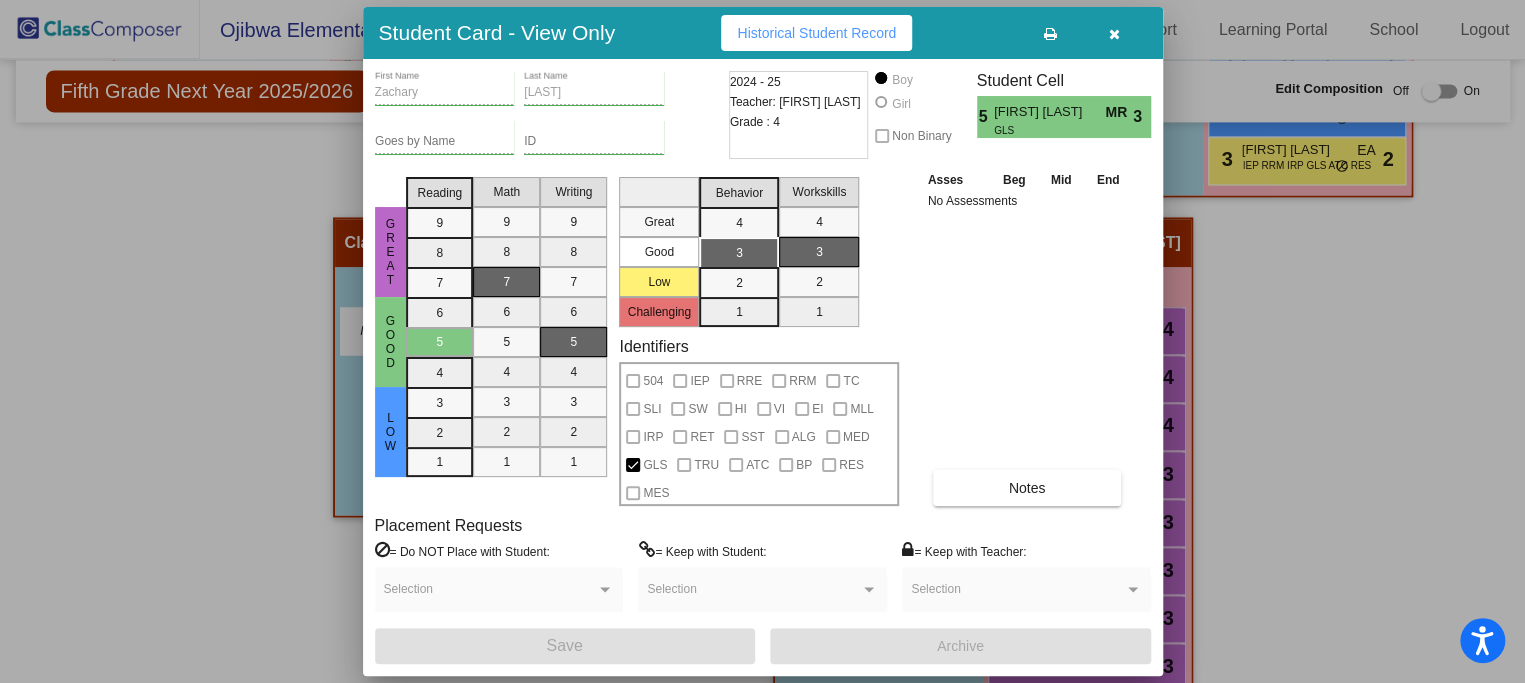 drag, startPoint x: 1518, startPoint y: 315, endPoint x: 1466, endPoint y: 275, distance: 65.60488 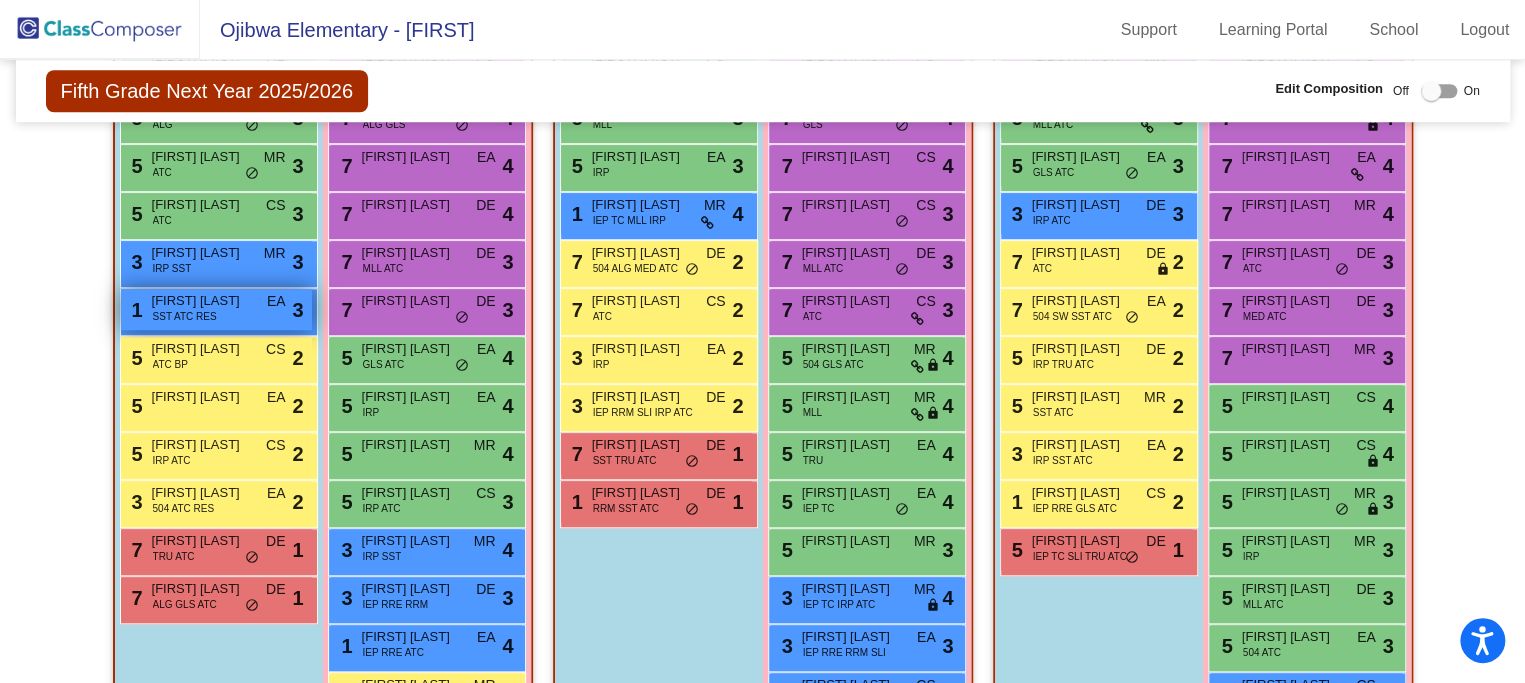 scroll, scrollTop: 978, scrollLeft: 0, axis: vertical 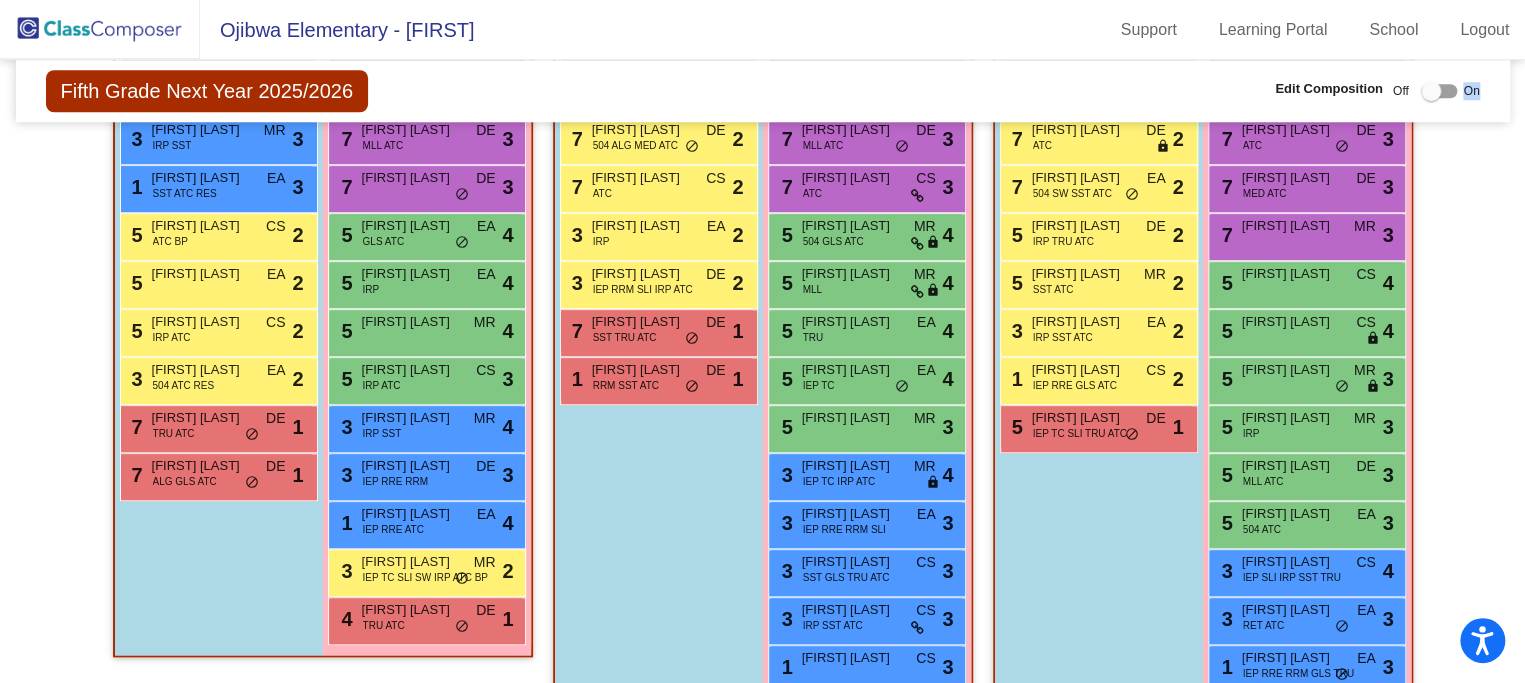 drag, startPoint x: 1421, startPoint y: 90, endPoint x: 1478, endPoint y: 98, distance: 57.558666 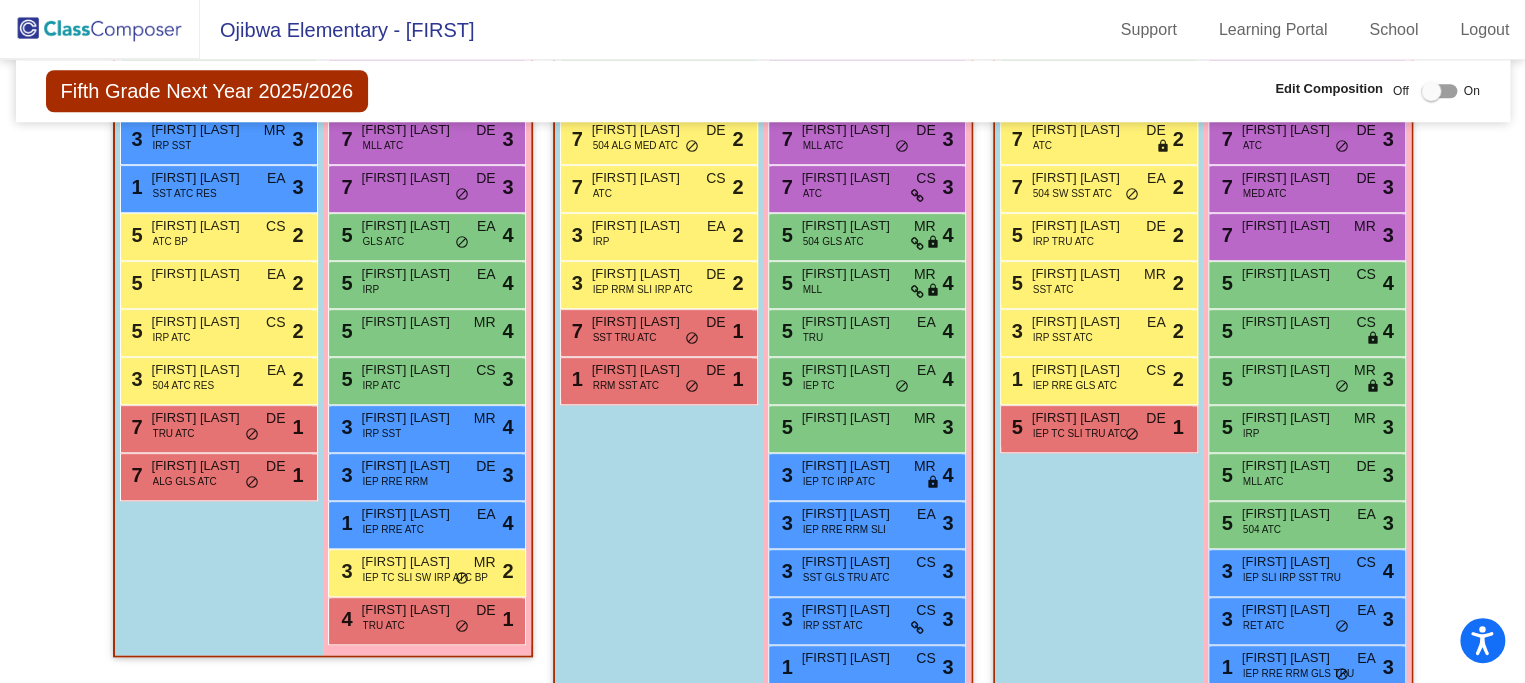 click on "Hallway   - Hallway Class  picture_as_pdf  Add Student  First Name Last Name Student Id  (Recommended)   Boy   Girl   Non Binary Add Close  Boys : 0    No Students   Girls: 0   No Students   Class 1    picture_as_pdf Anne Blake  Add Student  First Name Last Name Student Id  (Recommended)   Boy   Girl   Non Binary Add Close  Boys : 15  9 Grant Beauregard MED MR lock do_not_disturb_alt 4 7 Carter Shinholster IEP TC SLI HI GLS ATC MR lock do_not_disturb_alt 4 7 Nico Skalsky ATC CS lock do_not_disturb_alt 3 6 Brian Broom TRU DE lock do_not_disturb_alt 3 5 Crosby Horgan ALG CS lock do_not_disturb_alt 3 5 Chase Richardson ATC MR lock do_not_disturb_alt 3 5 Benjamin Brisse ATC CS lock do_not_disturb_alt 3 3 Emmett Gill IRP SST MR lock do_not_disturb_alt 3 1 Do'Ron Day SST ATC RES EA lock do_not_disturb_alt 3 5 Jackson Biehl ATC BP CS lock do_not_disturb_alt 2 5 Christian Ioco EA lock do_not_disturb_alt 2 5 Otis Williams IRP ATC CS lock do_not_disturb_alt 2 3 Cody Trotter 504 ATC RES EA lock do_not_disturb_alt" 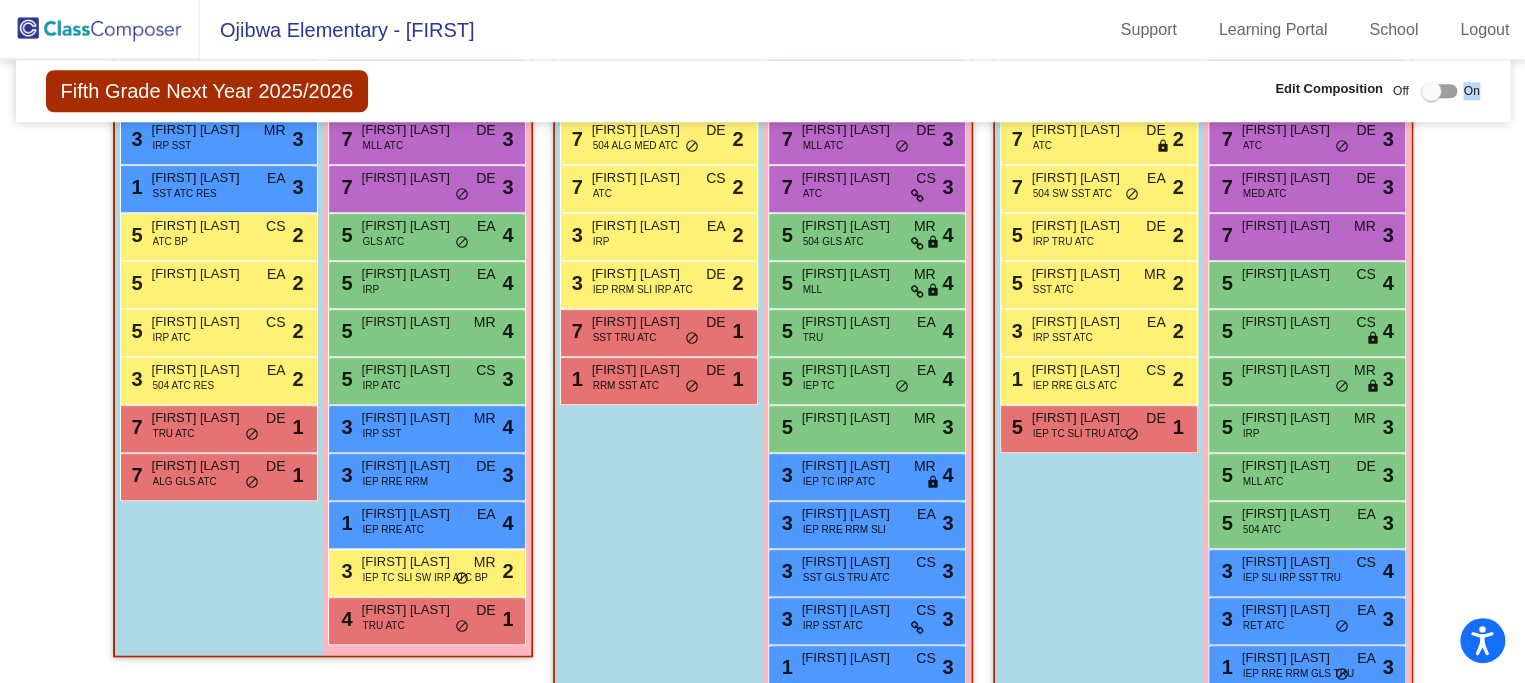 drag, startPoint x: 1418, startPoint y: 93, endPoint x: 1475, endPoint y: 141, distance: 74.518456 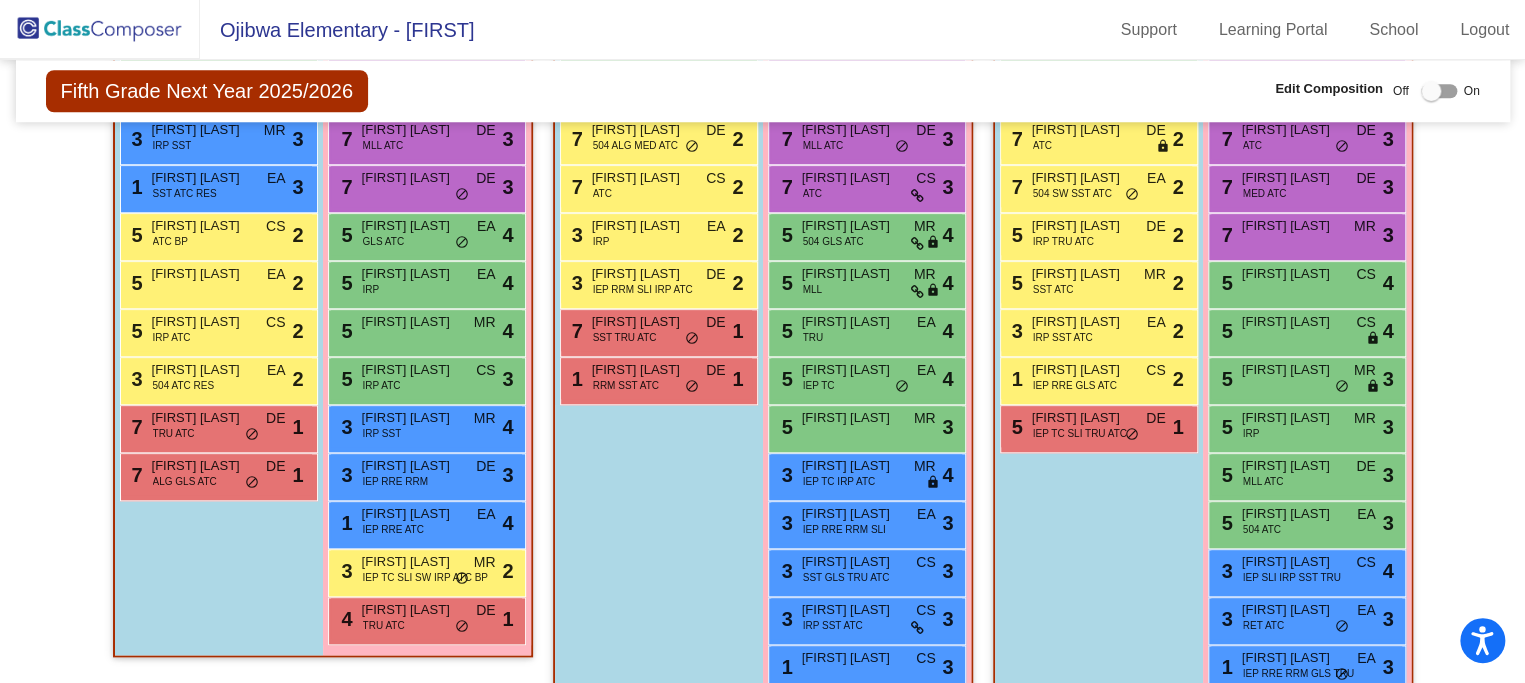 click on "Hallway   - Hallway Class  picture_as_pdf  Add Student  First Name Last Name Student Id  (Recommended)   Boy   Girl   Non Binary Add Close  Boys : 0    No Students   Girls: 0   No Students   Class 1    picture_as_pdf Anne Blake  Add Student  First Name Last Name Student Id  (Recommended)   Boy   Girl   Non Binary Add Close  Boys : 15  9 Grant Beauregard MED MR lock do_not_disturb_alt 4 7 Carter Shinholster IEP TC SLI HI GLS ATC MR lock do_not_disturb_alt 4 7 Nico Skalsky ATC CS lock do_not_disturb_alt 3 6 Brian Broom TRU DE lock do_not_disturb_alt 3 5 Crosby Horgan ALG CS lock do_not_disturb_alt 3 5 Chase Richardson ATC MR lock do_not_disturb_alt 3 5 Benjamin Brisse ATC CS lock do_not_disturb_alt 3 3 Emmett Gill IRP SST MR lock do_not_disturb_alt 3 1 Do'Ron Day SST ATC RES EA lock do_not_disturb_alt 3 5 Jackson Biehl ATC BP CS lock do_not_disturb_alt 2 5 Christian Ioco EA lock do_not_disturb_alt 2 5 Otis Williams IRP ATC CS lock do_not_disturb_alt 2 3 Cody Trotter 504 ATC RES EA lock do_not_disturb_alt" 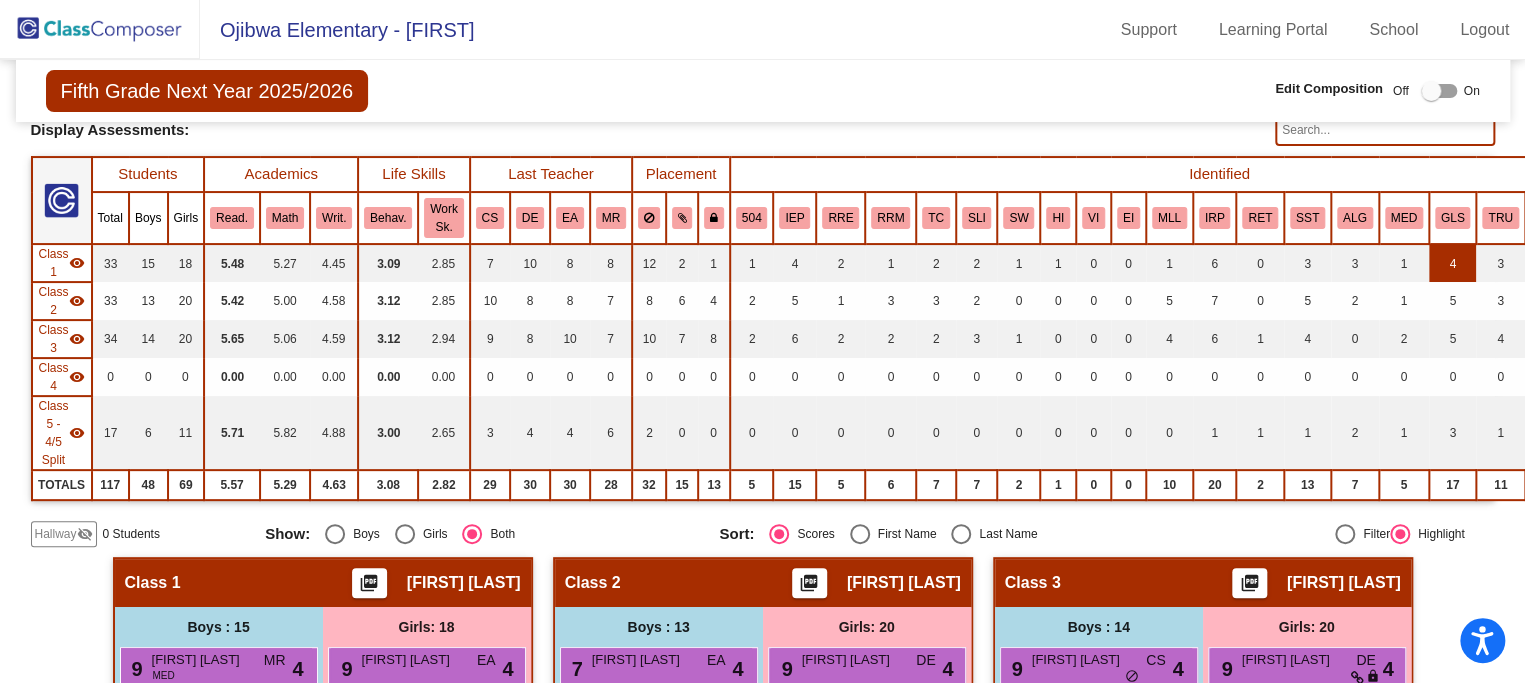 scroll, scrollTop: 0, scrollLeft: 0, axis: both 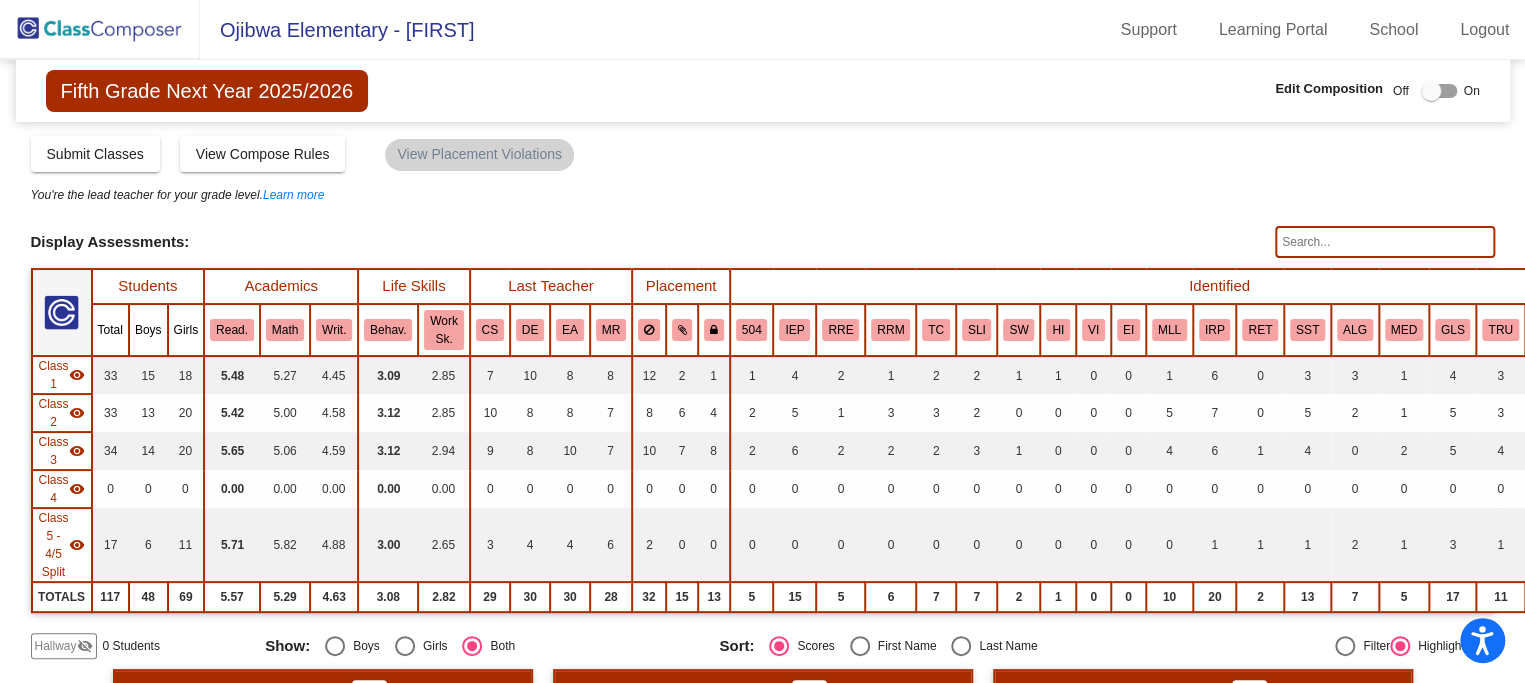 click at bounding box center (1431, 91) 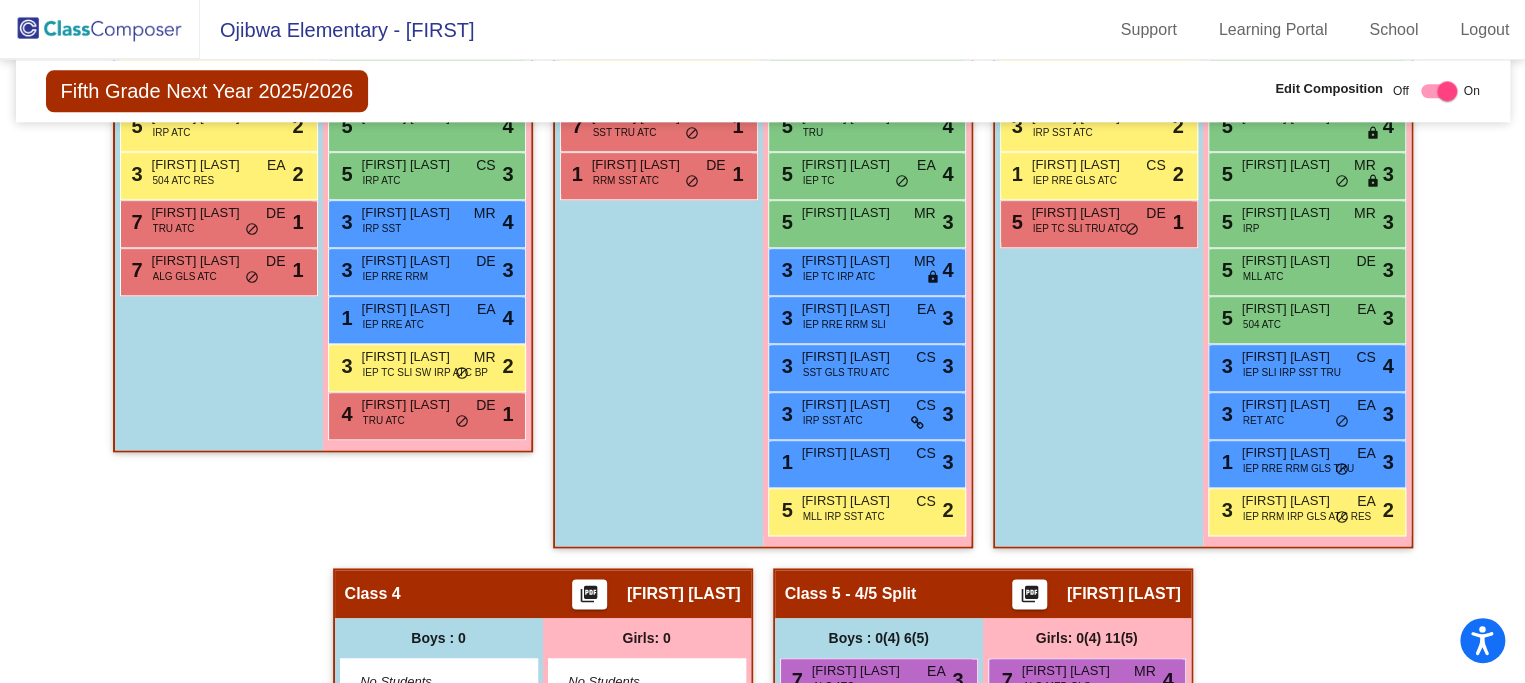 scroll, scrollTop: 1555, scrollLeft: 0, axis: vertical 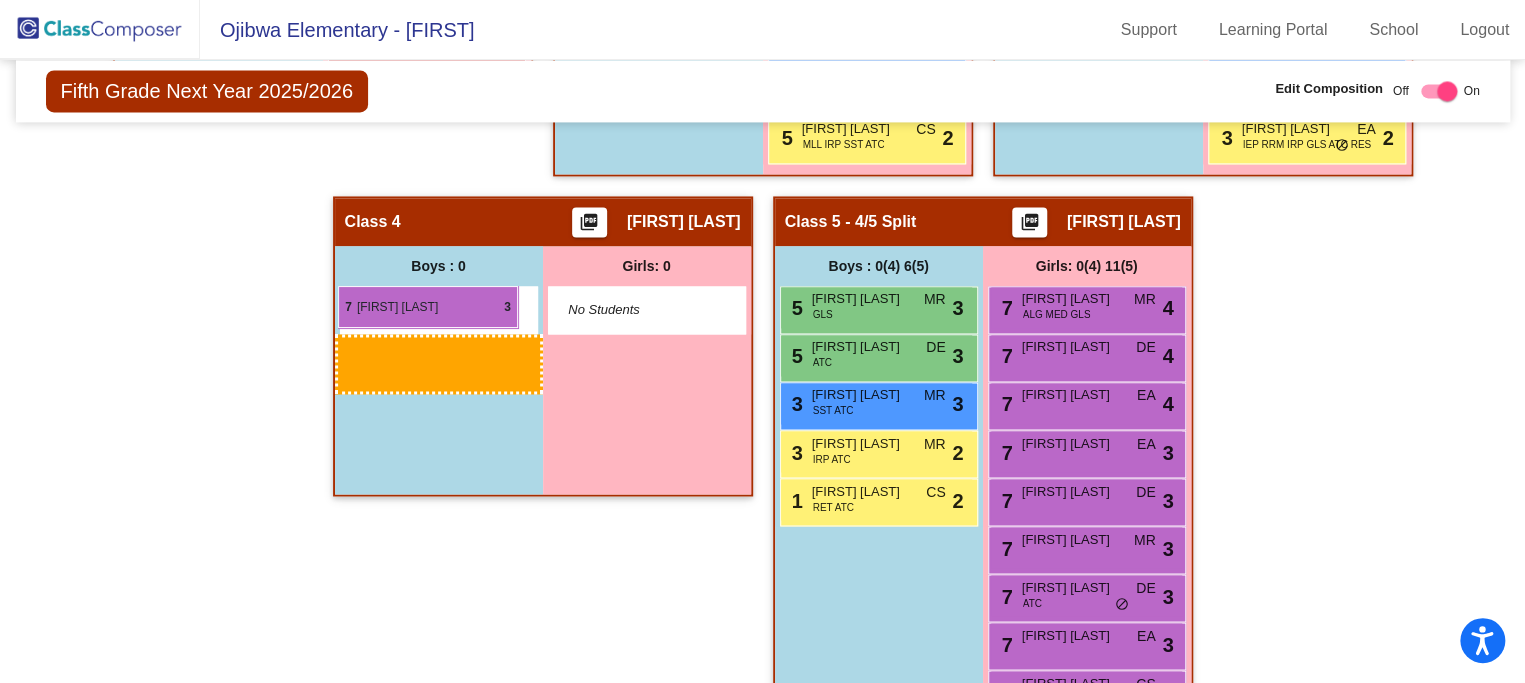 drag, startPoint x: 846, startPoint y: 298, endPoint x: 338, endPoint y: 286, distance: 508.14172 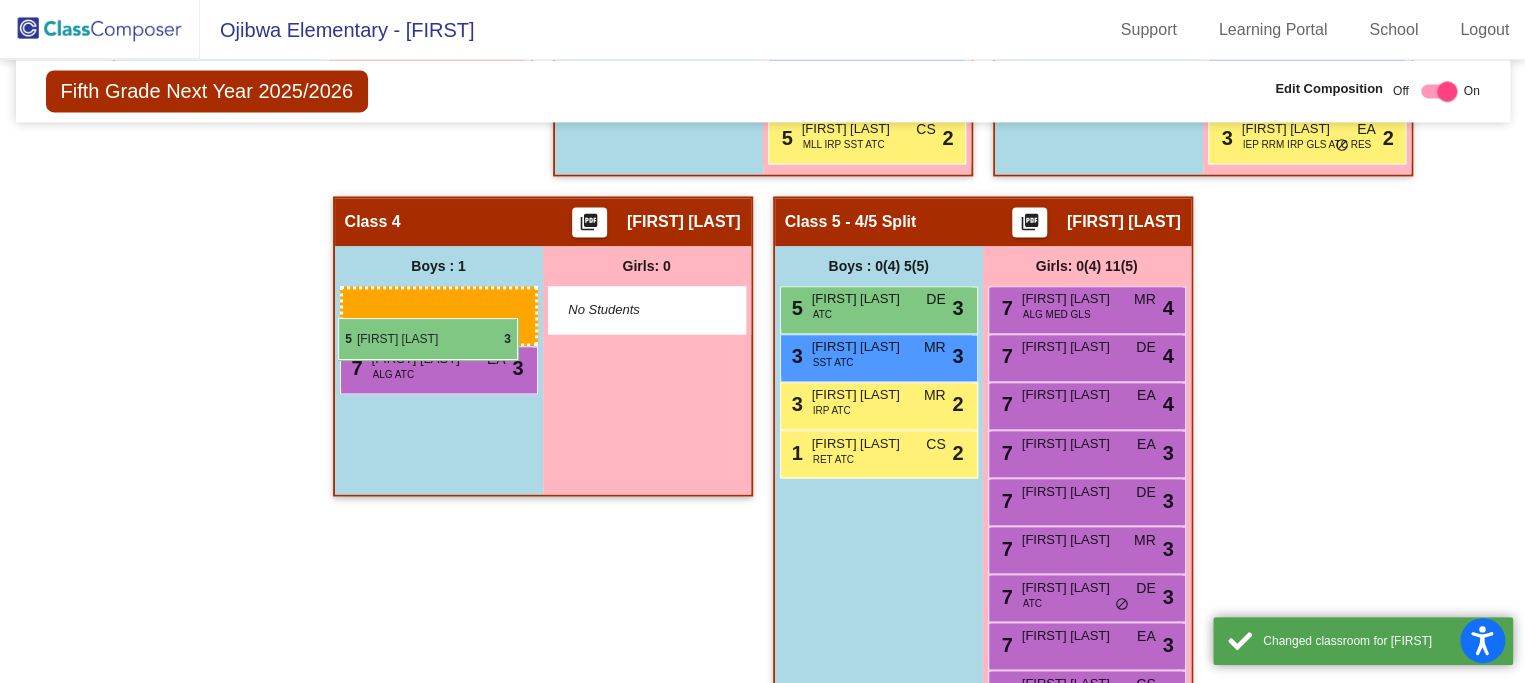 drag, startPoint x: 899, startPoint y: 299, endPoint x: 385, endPoint y: 321, distance: 514.4706 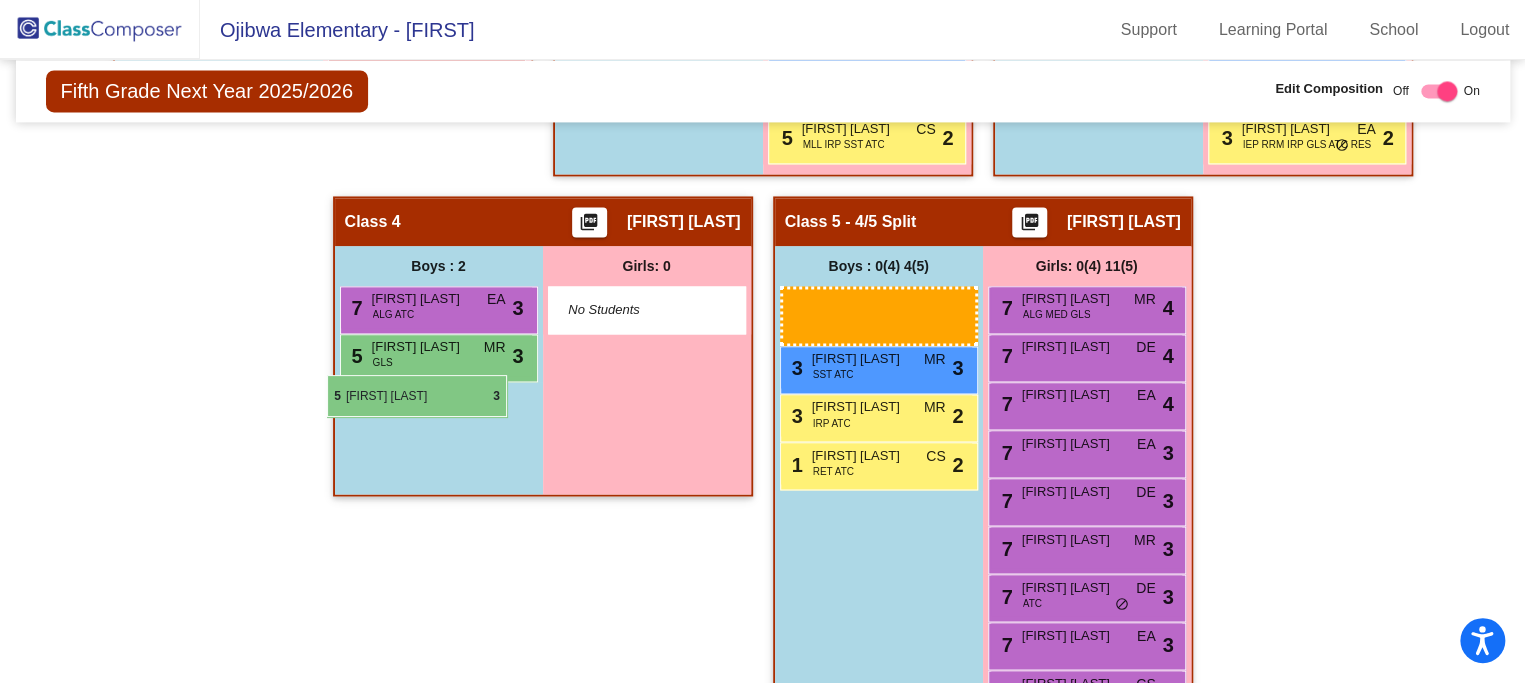 drag, startPoint x: 843, startPoint y: 302, endPoint x: 384, endPoint y: 372, distance: 464.307 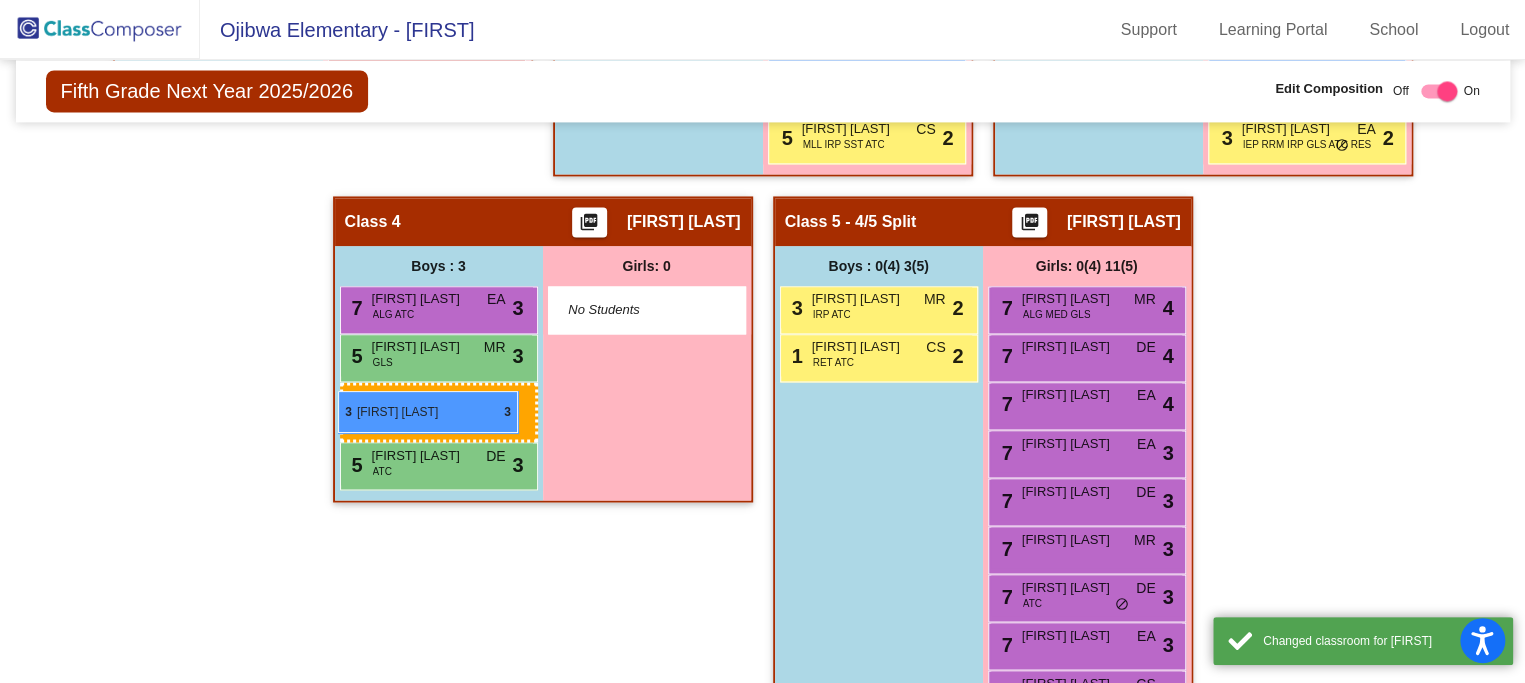 drag, startPoint x: 838, startPoint y: 299, endPoint x: 338, endPoint y: 391, distance: 508.39355 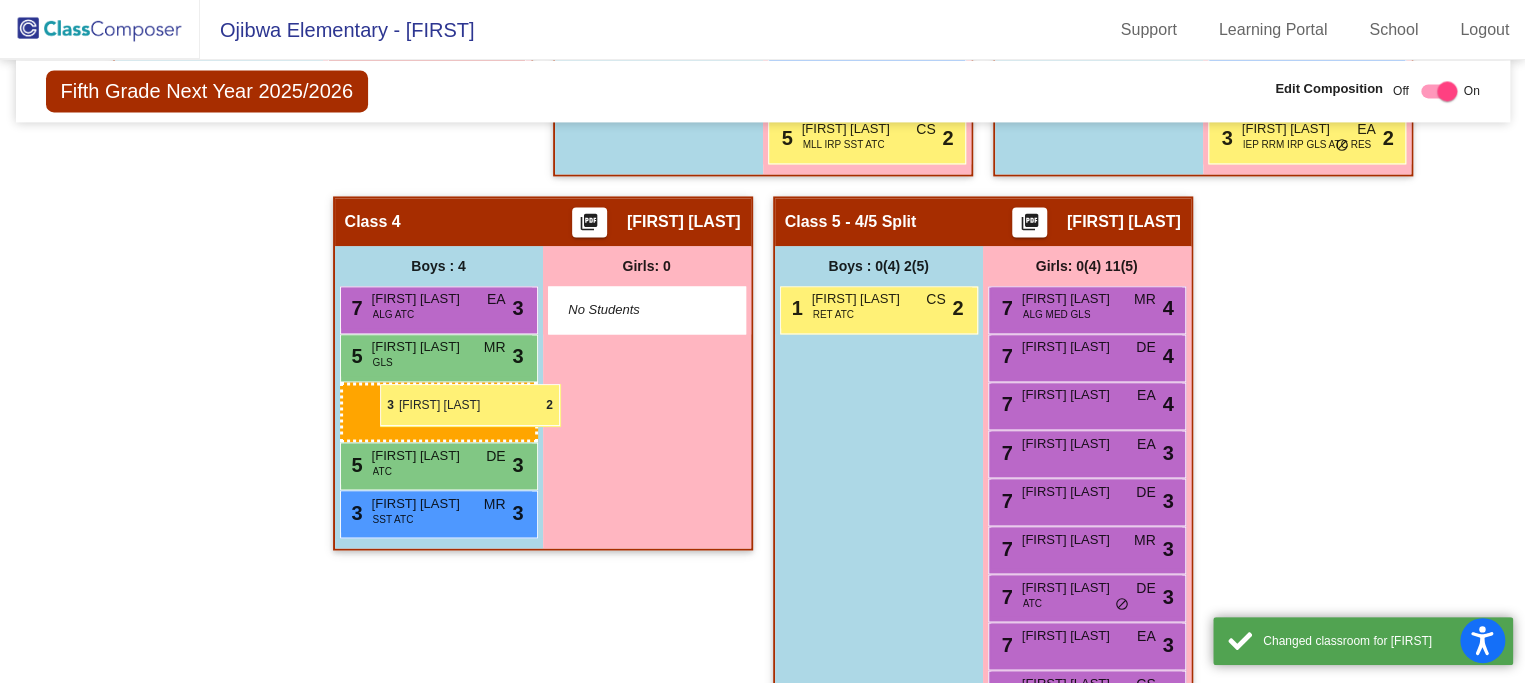 drag, startPoint x: 766, startPoint y: 328, endPoint x: 780, endPoint y: 322, distance: 15.231546 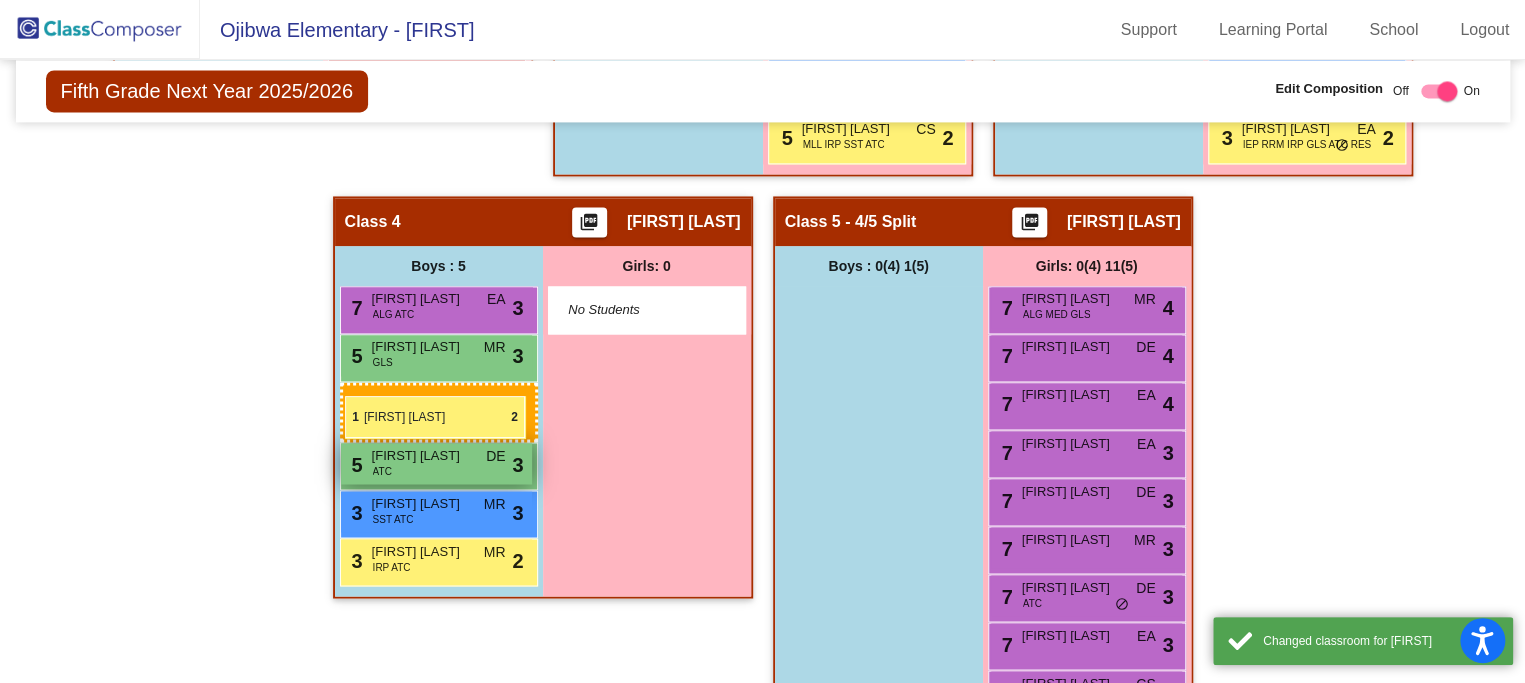 drag, startPoint x: 843, startPoint y: 299, endPoint x: 362, endPoint y: 392, distance: 489.90814 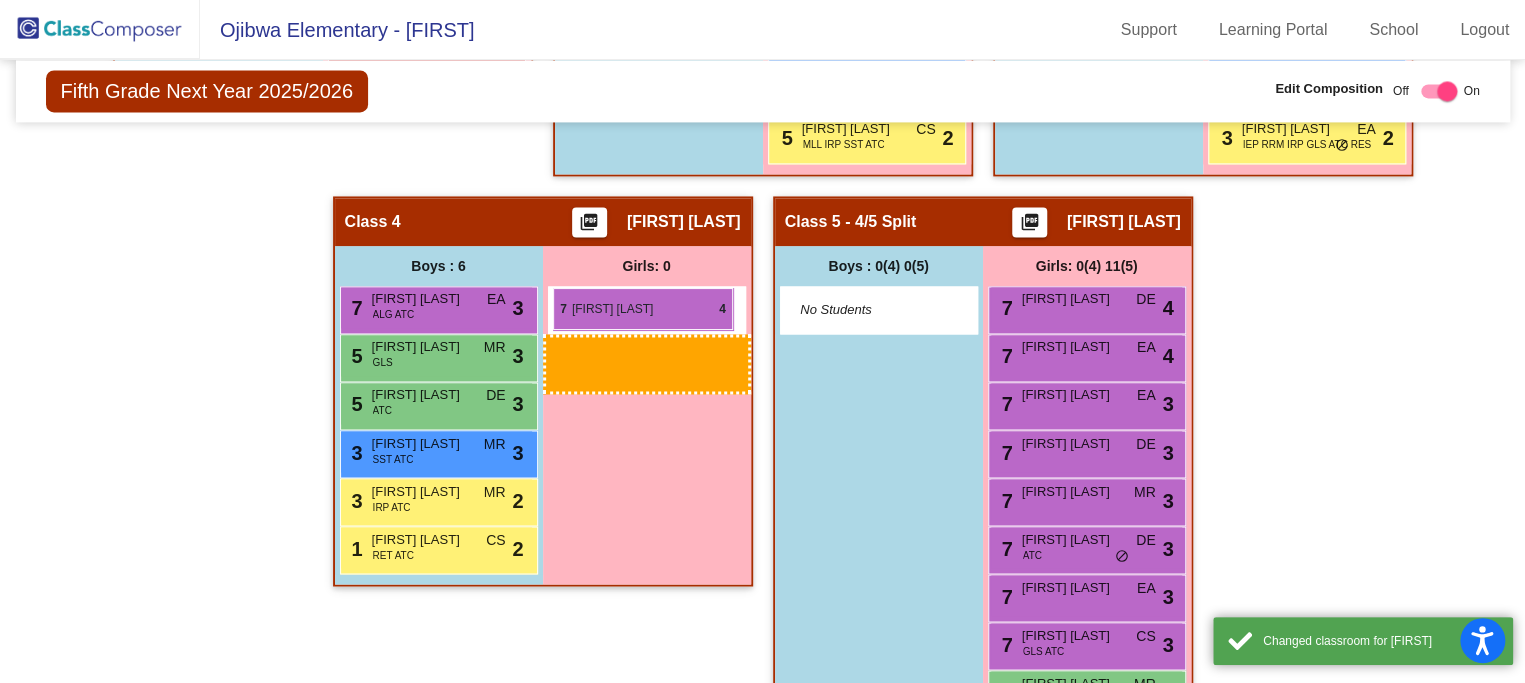 drag, startPoint x: 1102, startPoint y: 300, endPoint x: 553, endPoint y: 288, distance: 549.1311 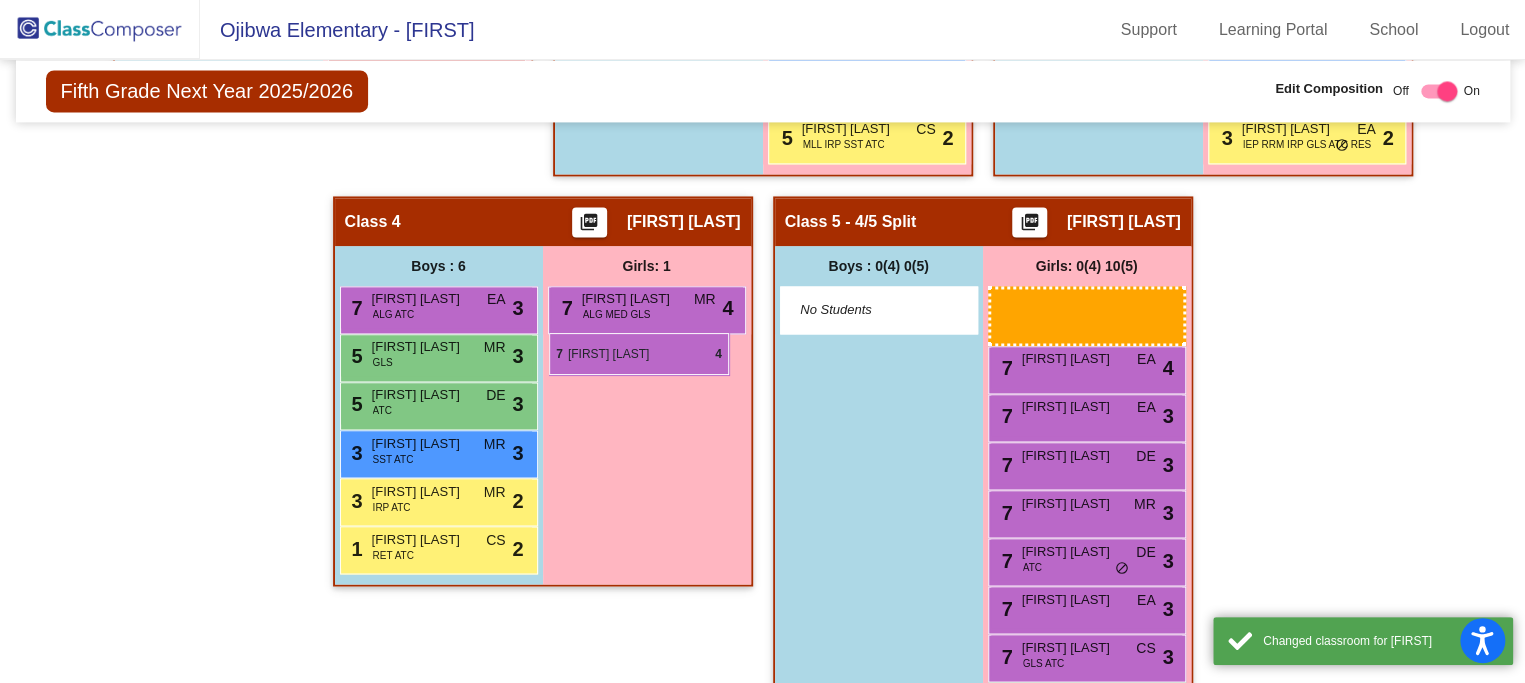 drag, startPoint x: 1011, startPoint y: 296, endPoint x: 625, endPoint y: 331, distance: 387.58353 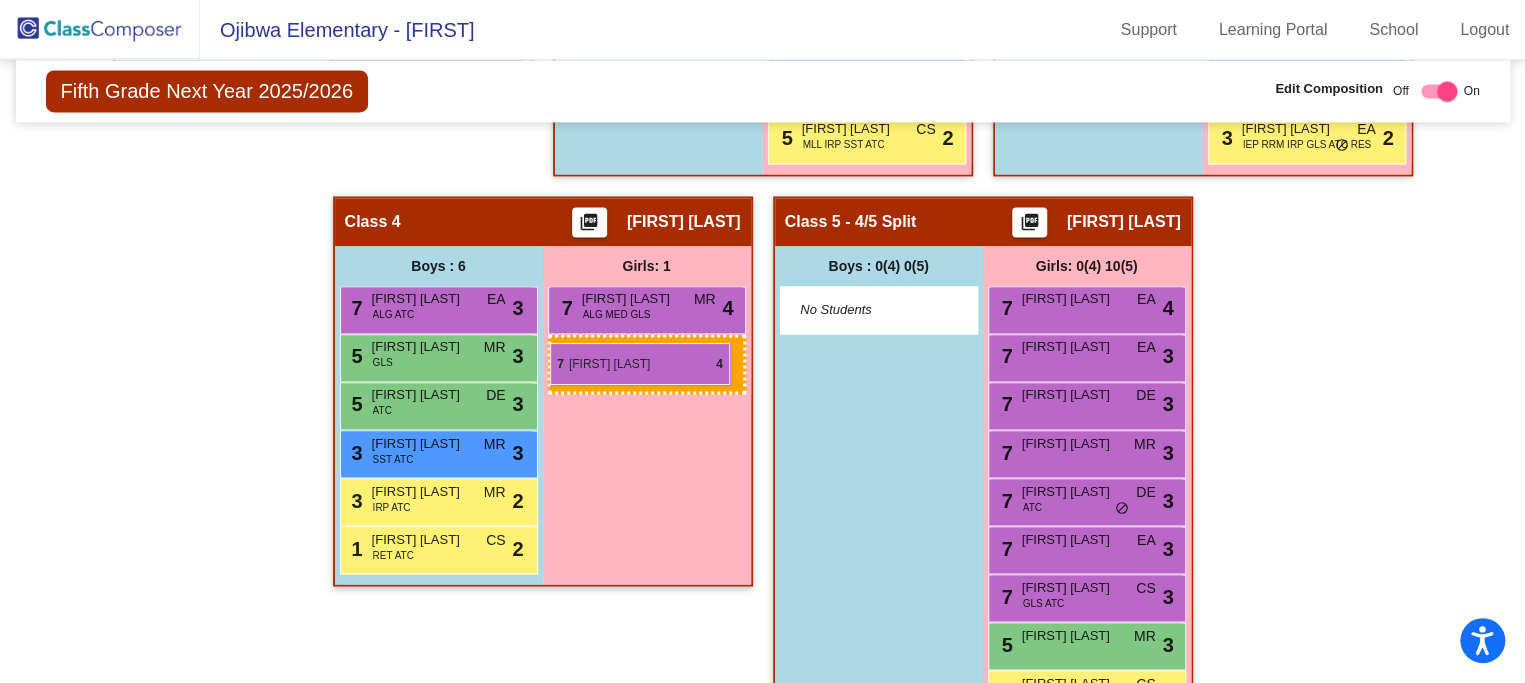 drag, startPoint x: 1077, startPoint y: 299, endPoint x: 550, endPoint y: 332, distance: 528.03217 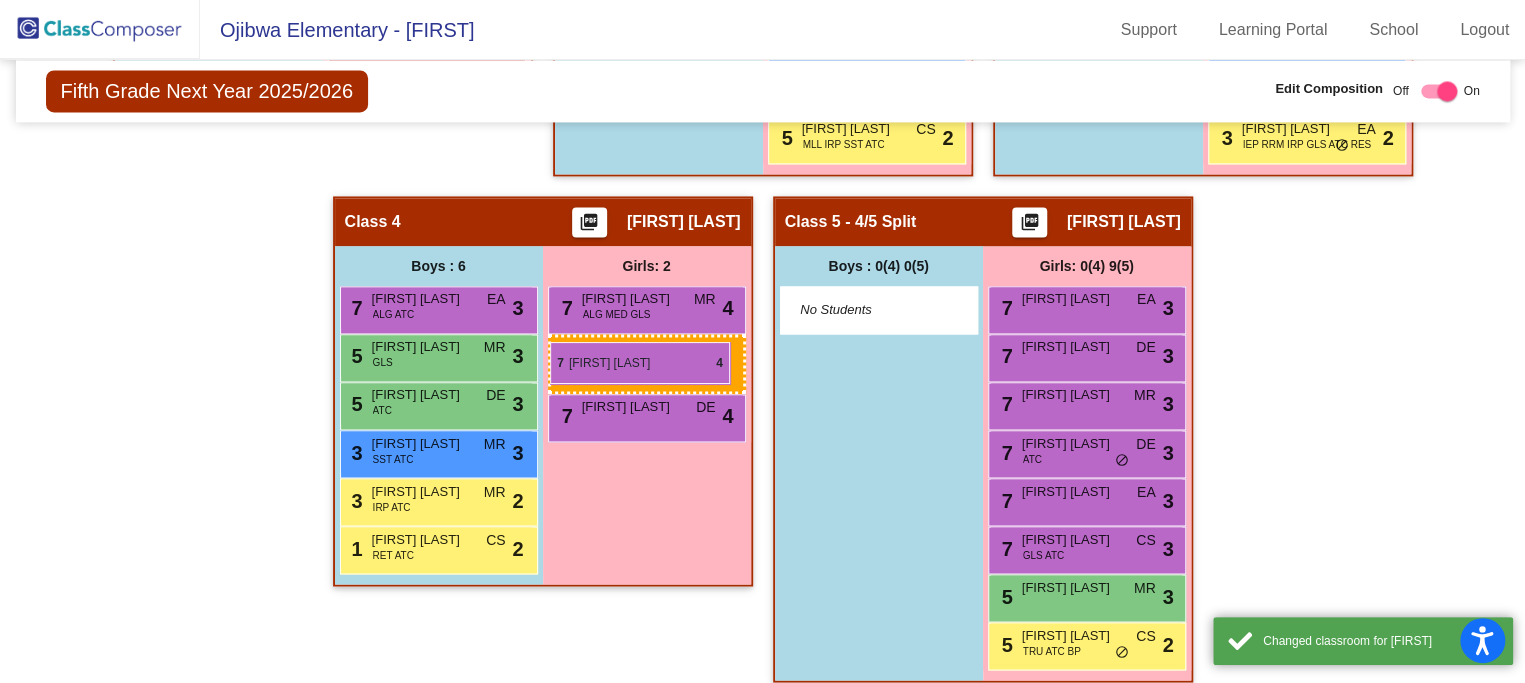 drag, startPoint x: 1105, startPoint y: 310, endPoint x: 550, endPoint y: 339, distance: 555.75714 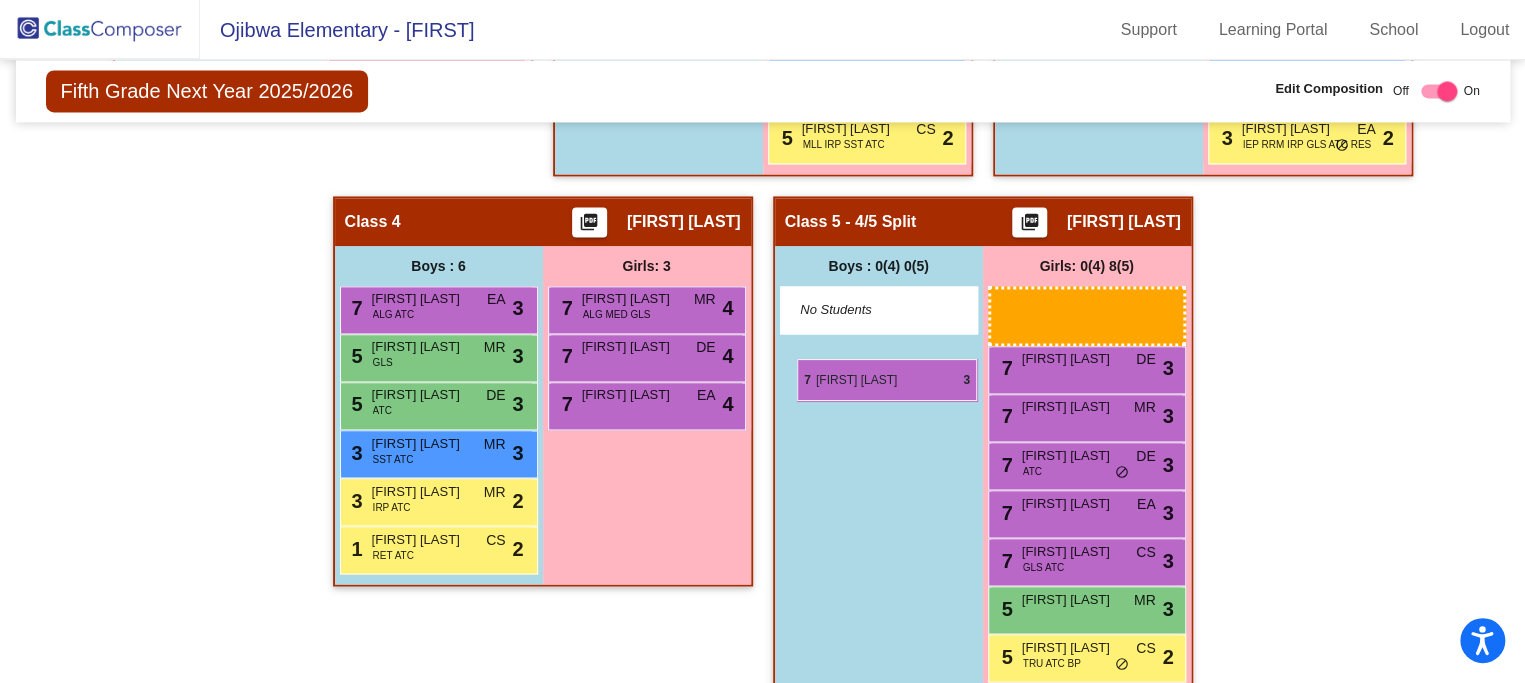scroll, scrollTop: 1528, scrollLeft: 0, axis: vertical 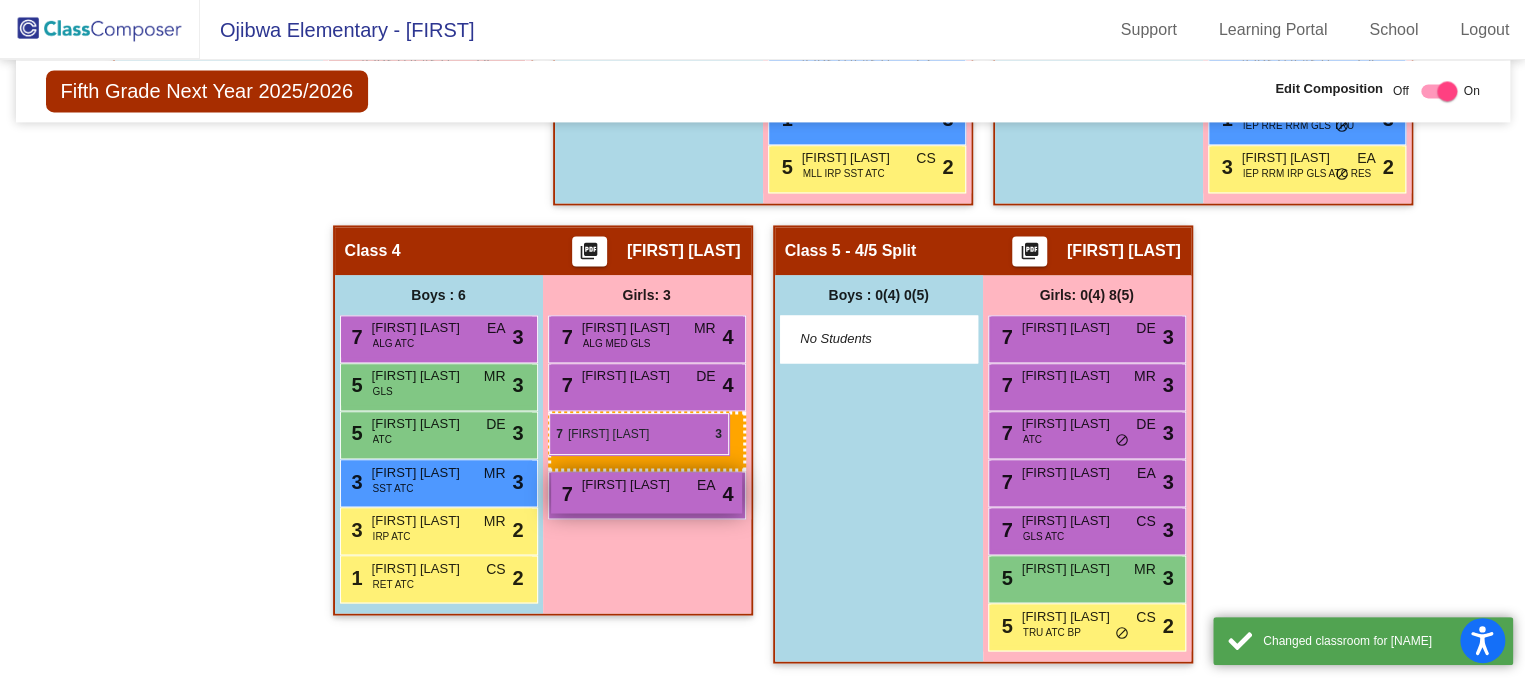 drag, startPoint x: 1111, startPoint y: 305, endPoint x: 584, endPoint y: 412, distance: 537.75275 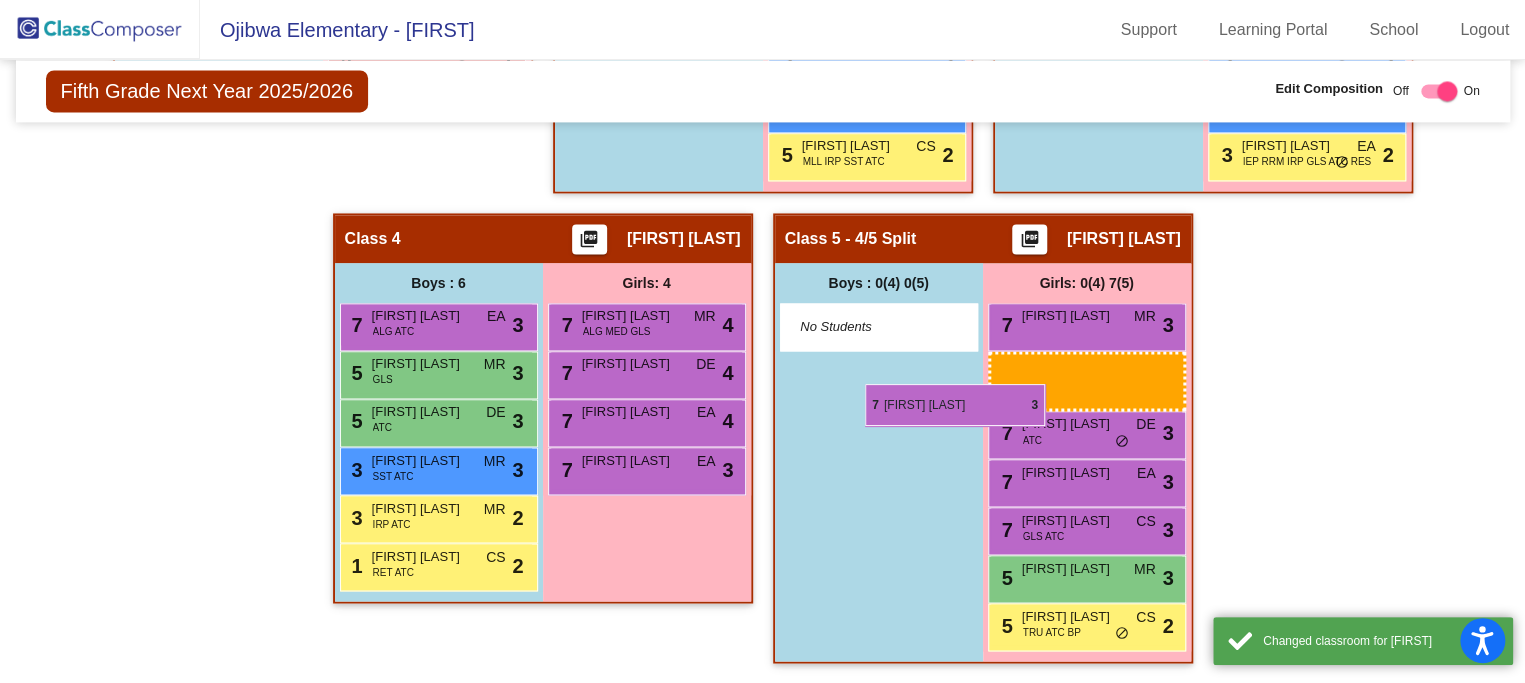 scroll, scrollTop: 1480, scrollLeft: 0, axis: vertical 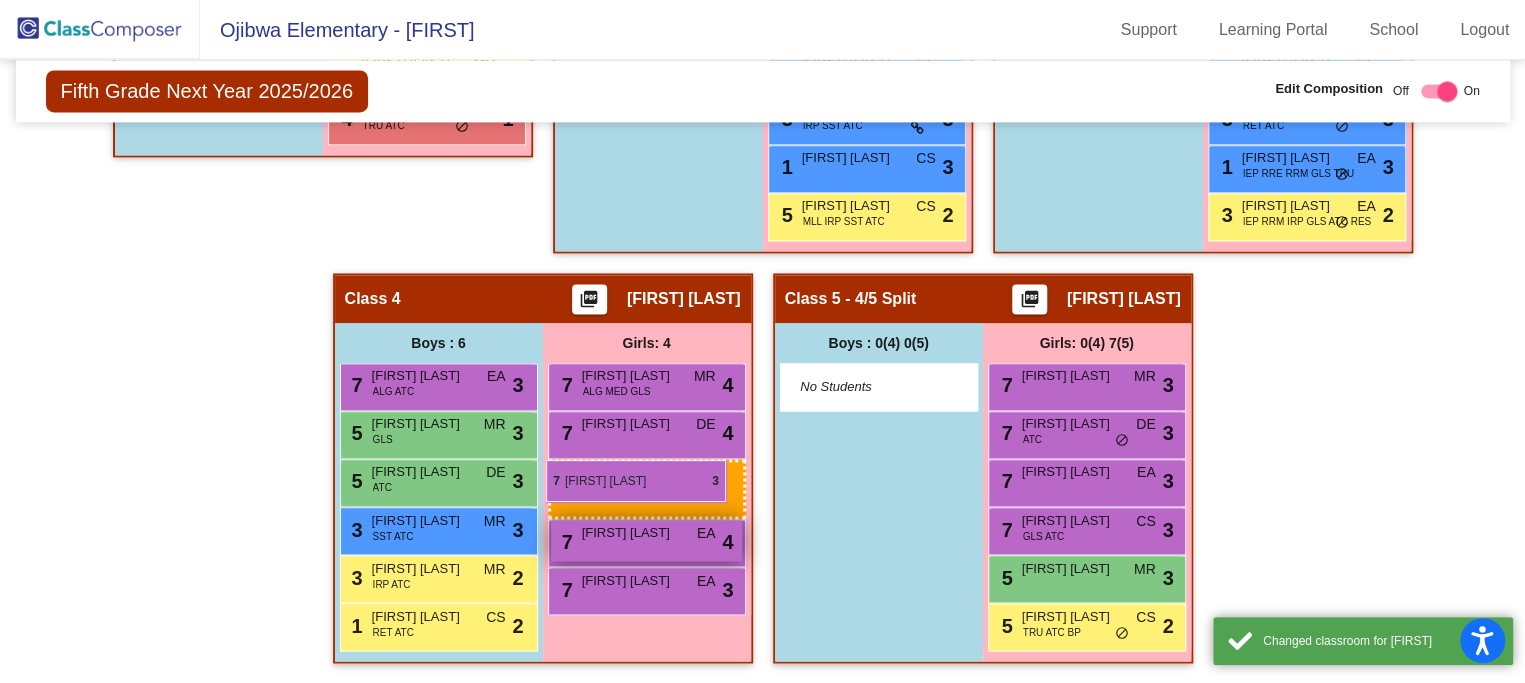 drag, startPoint x: 1064, startPoint y: 333, endPoint x: 580, endPoint y: 465, distance: 501.6772 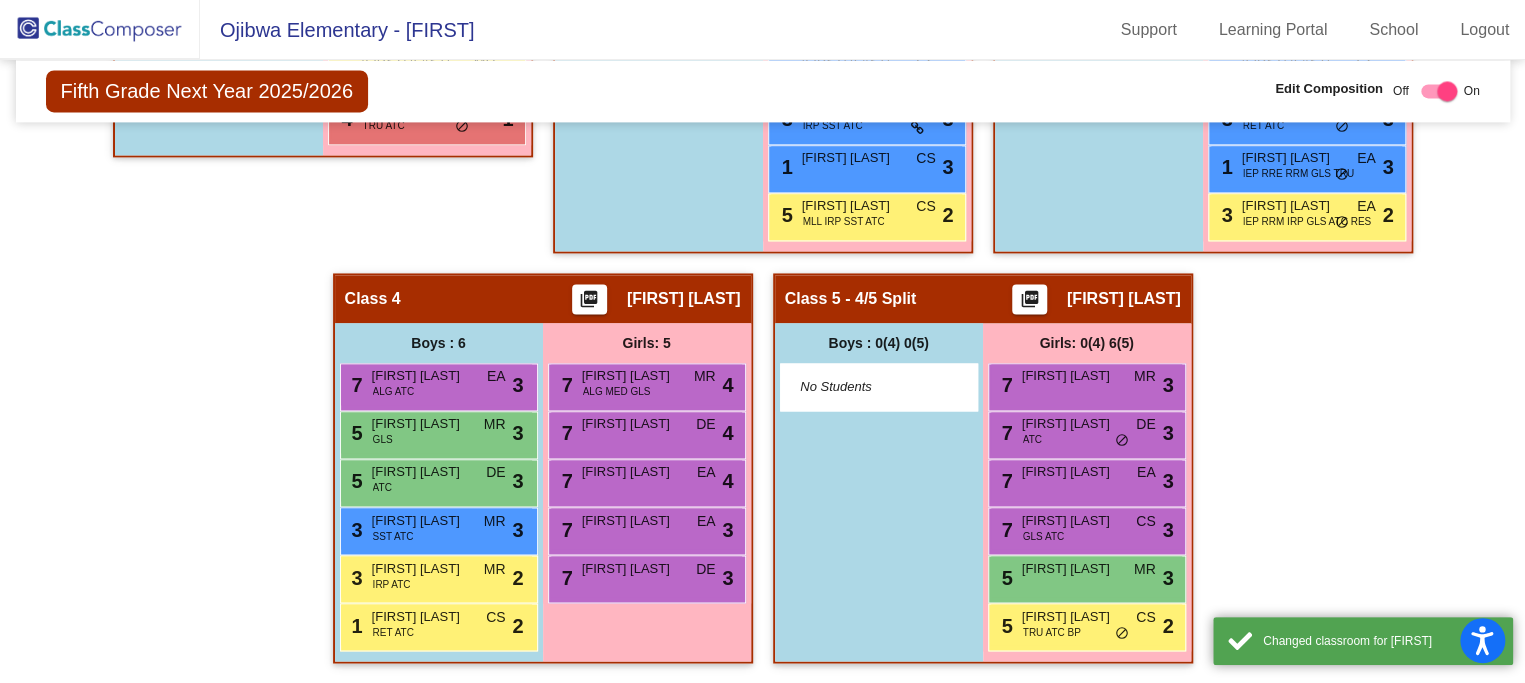 scroll, scrollTop: 1492, scrollLeft: 0, axis: vertical 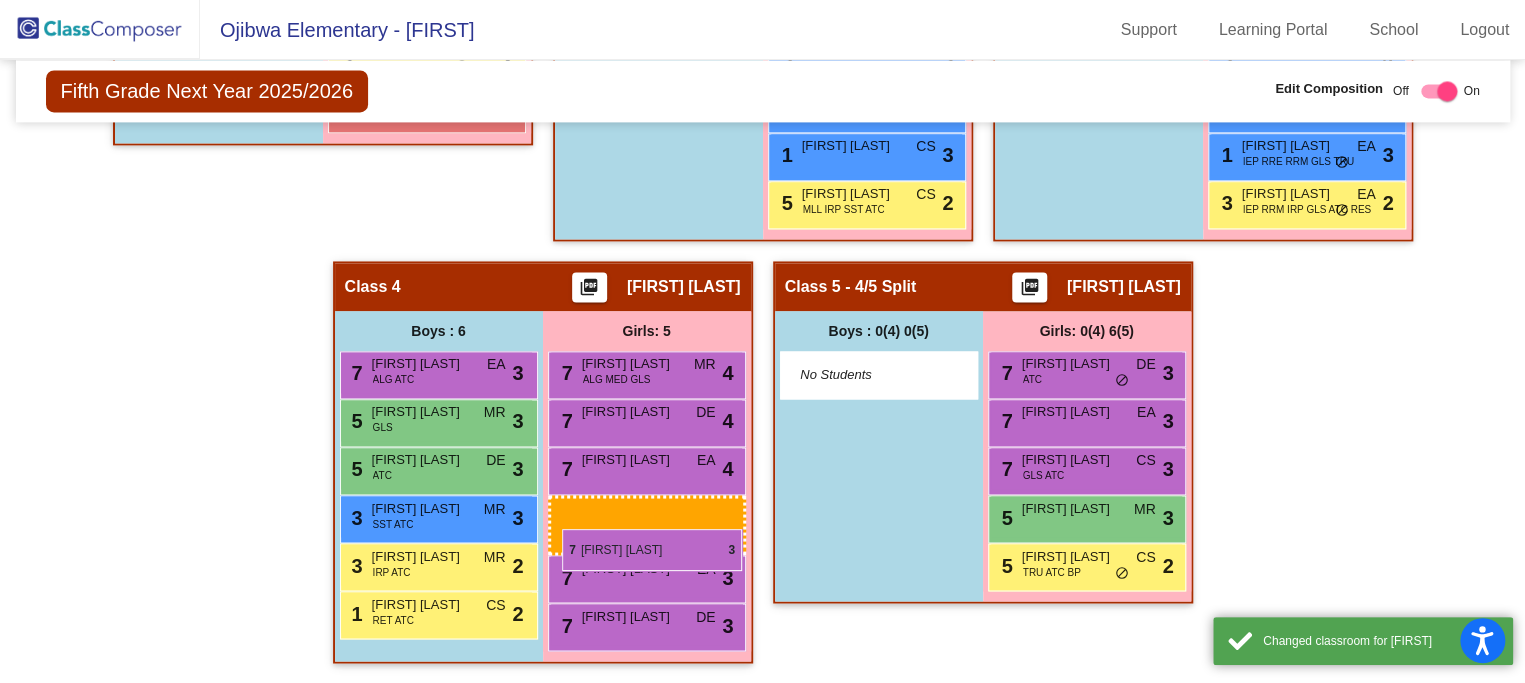 drag, startPoint x: 1072, startPoint y: 375, endPoint x: 573, endPoint y: 525, distance: 521.05756 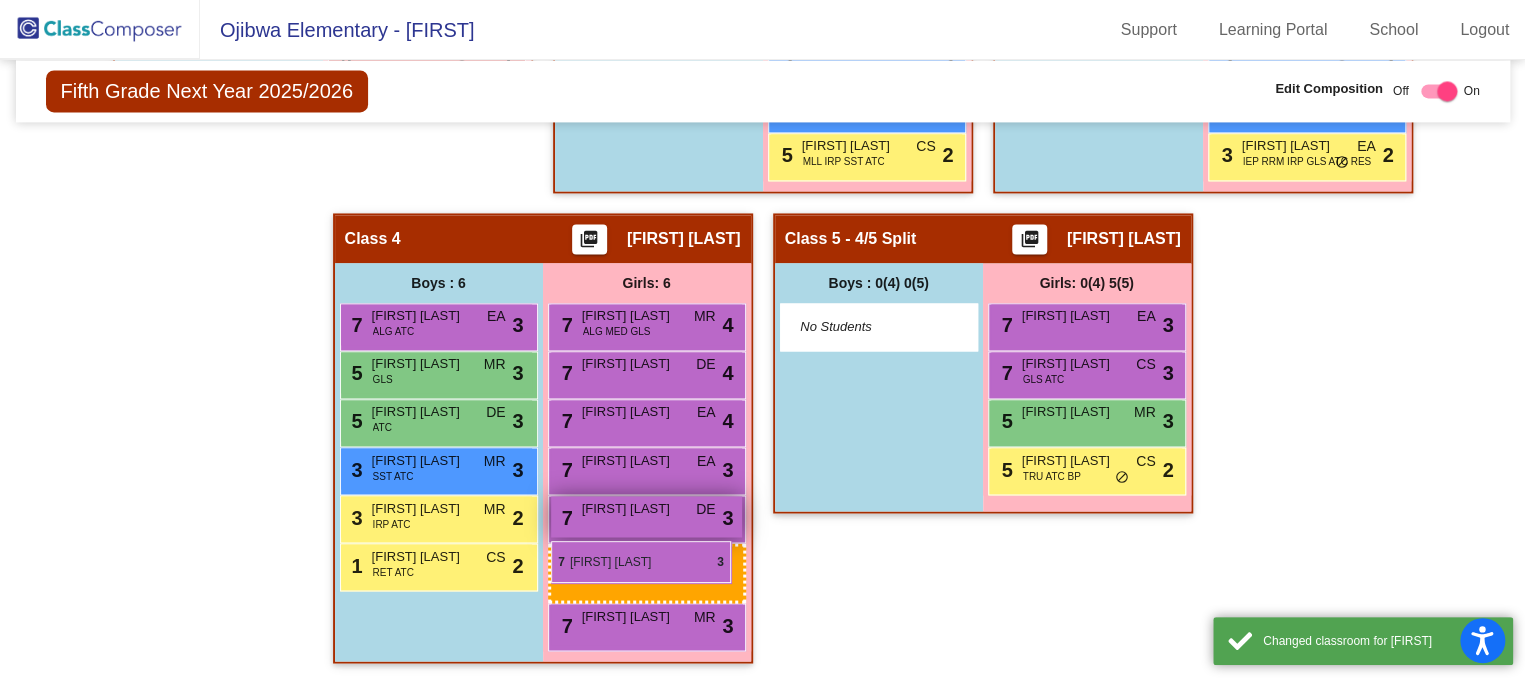 drag, startPoint x: 1067, startPoint y: 373, endPoint x: 603, endPoint y: 536, distance: 491.79773 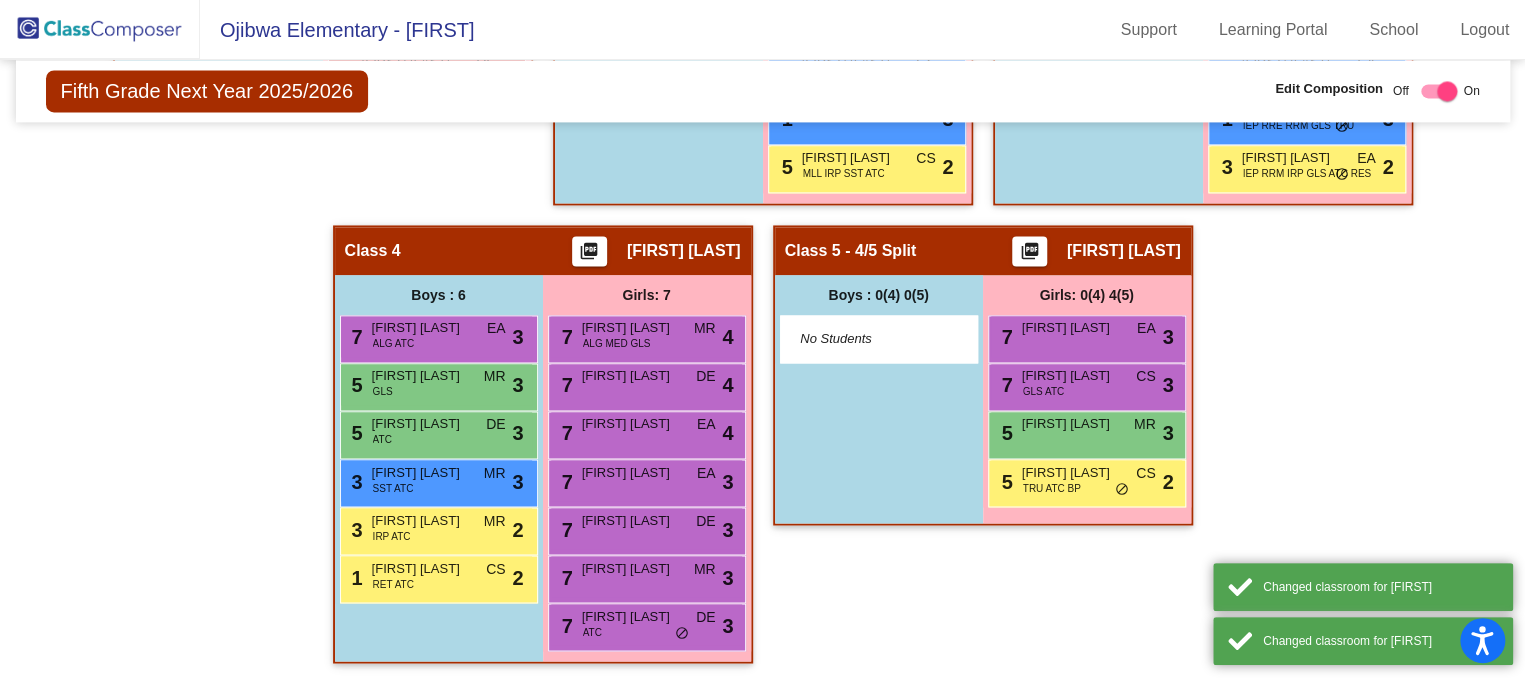 scroll, scrollTop: 1527, scrollLeft: 0, axis: vertical 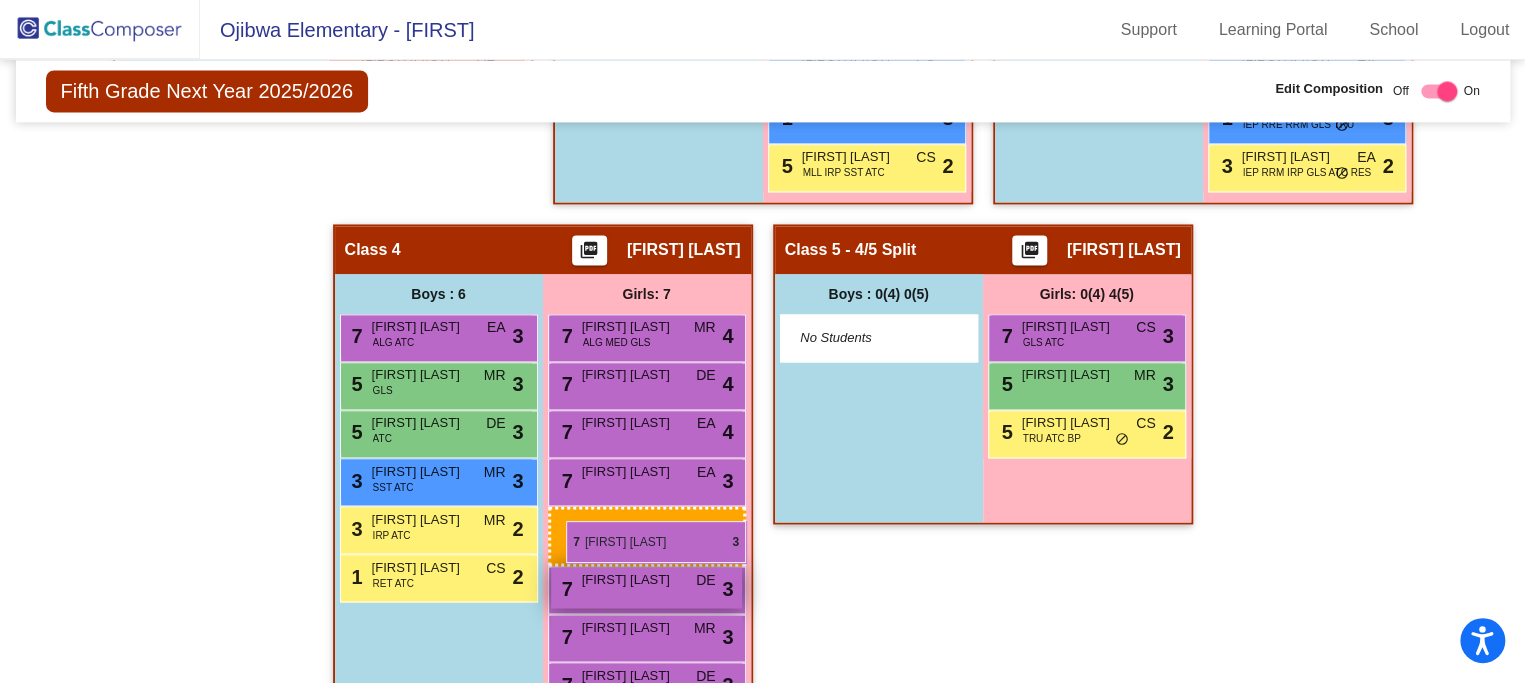 drag, startPoint x: 1130, startPoint y: 333, endPoint x: 561, endPoint y: 514, distance: 597.0946 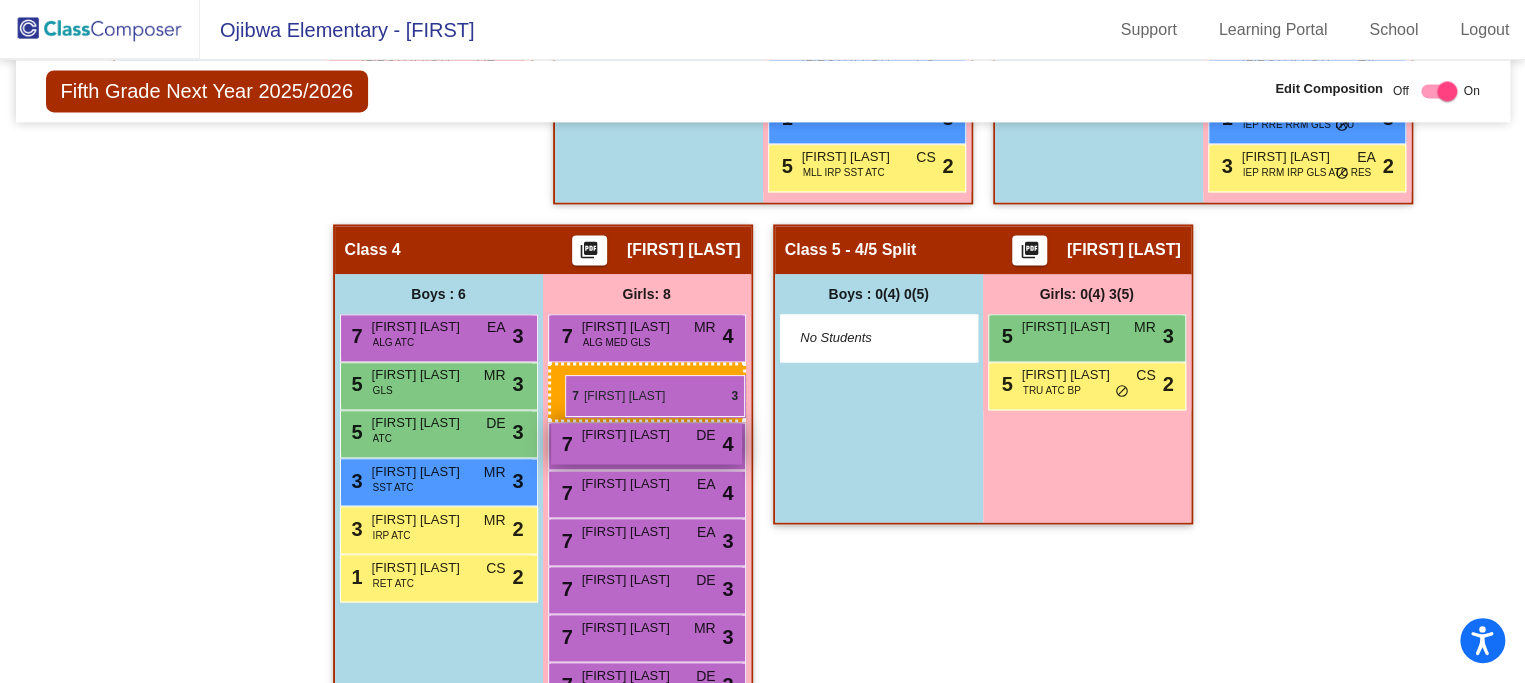 drag, startPoint x: 1092, startPoint y: 329, endPoint x: 563, endPoint y: 371, distance: 530.6647 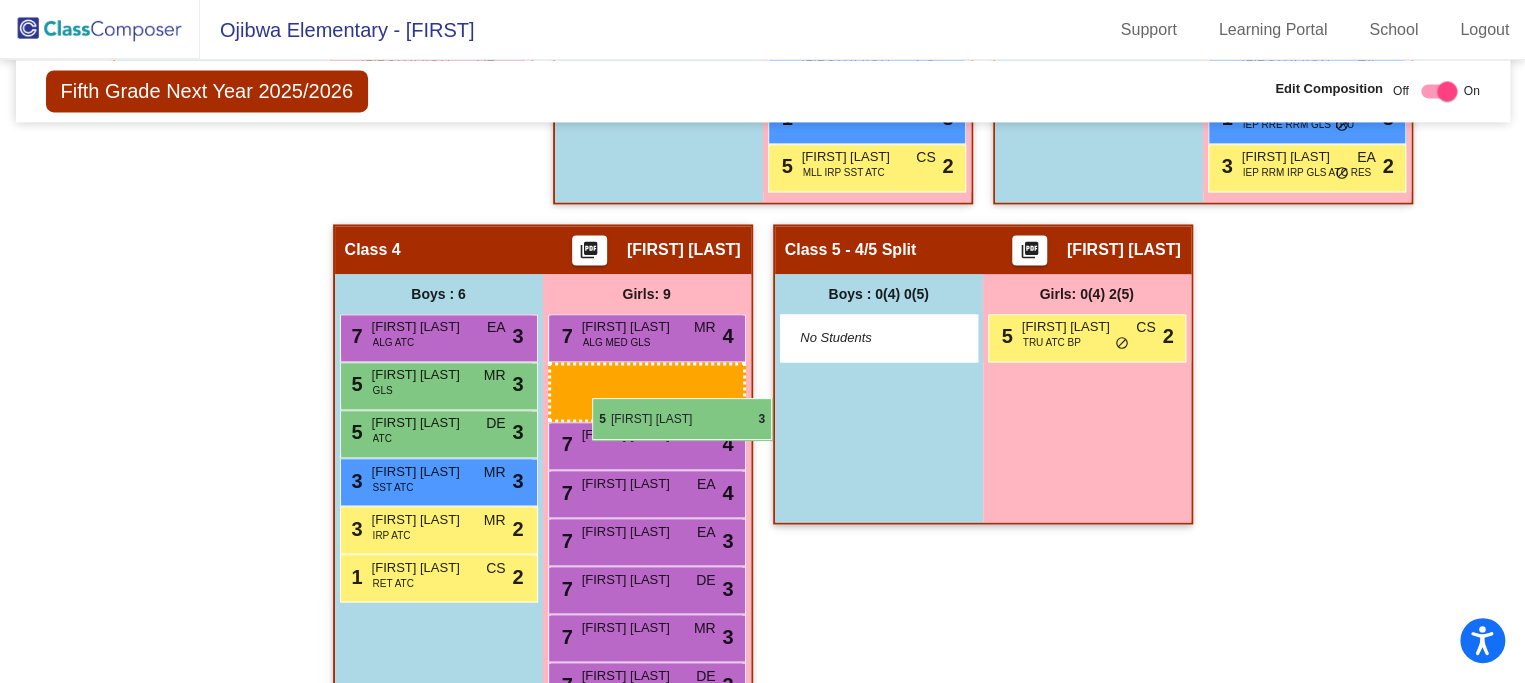 drag, startPoint x: 1092, startPoint y: 335, endPoint x: 583, endPoint y: 396, distance: 512.64215 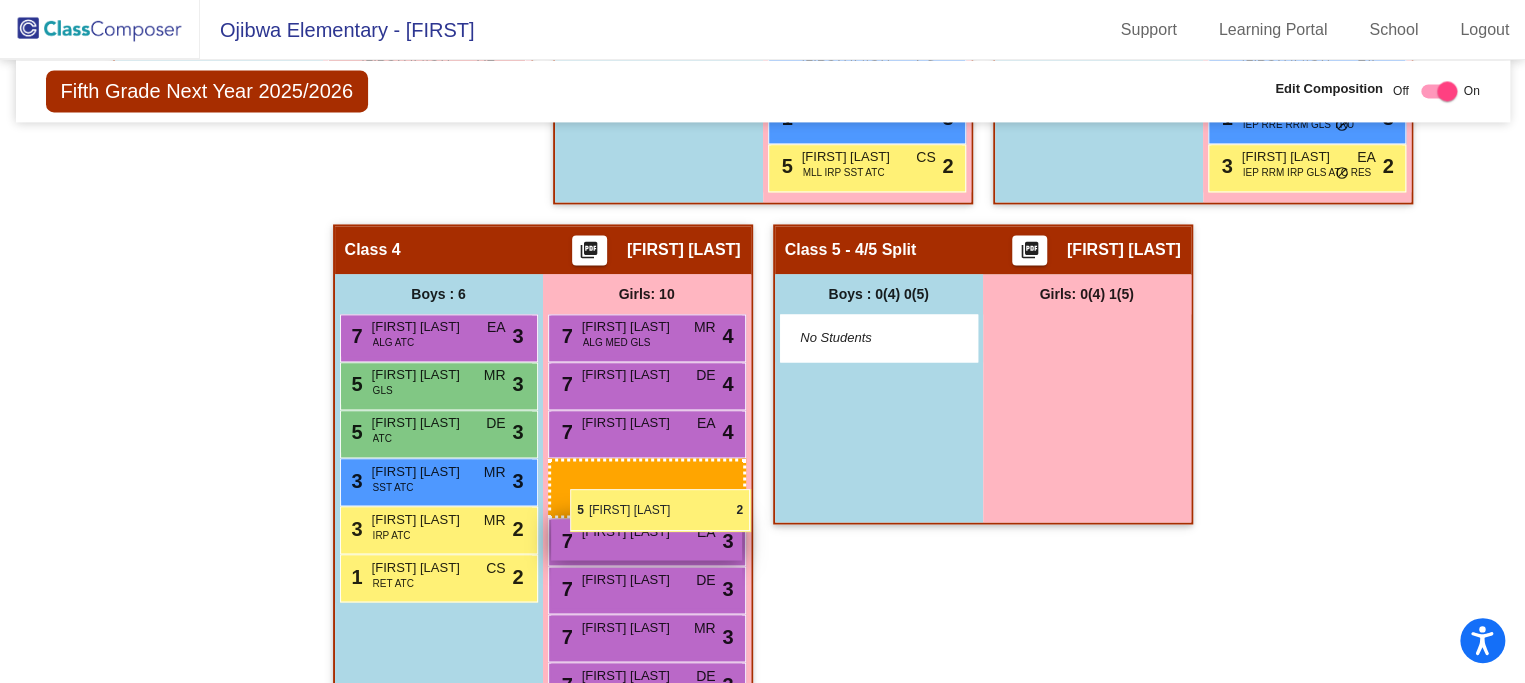 drag, startPoint x: 1072, startPoint y: 328, endPoint x: 569, endPoint y: 479, distance: 525.17615 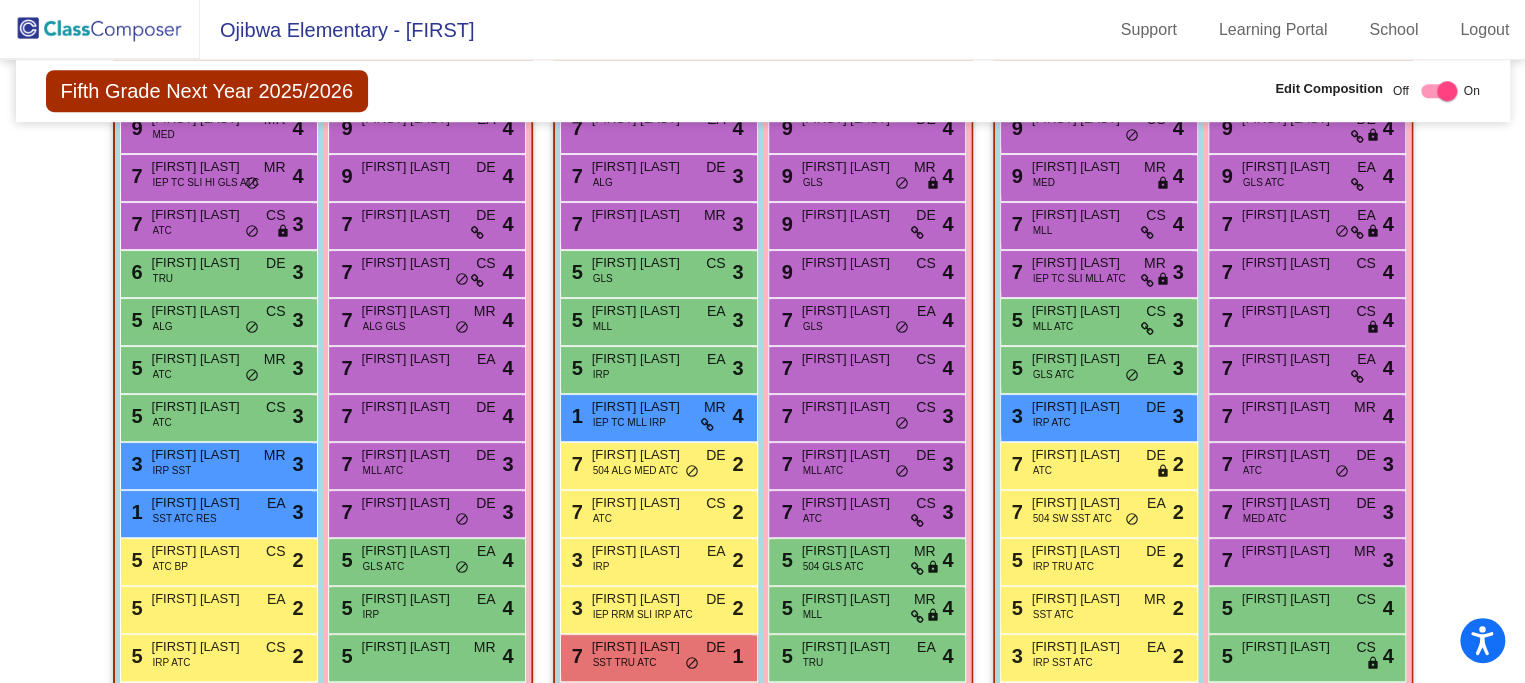 scroll, scrollTop: 386, scrollLeft: 0, axis: vertical 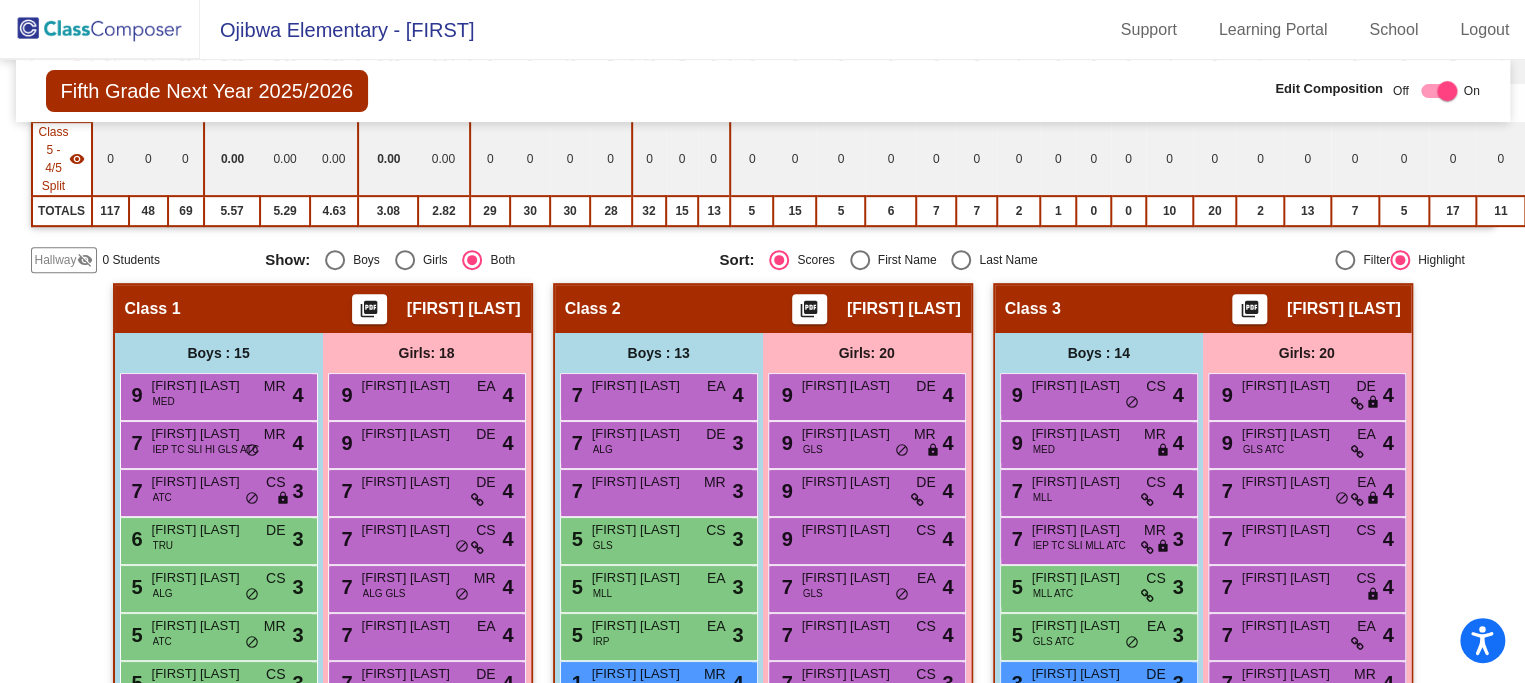 drag, startPoint x: 1504, startPoint y: 2, endPoint x: 914, endPoint y: 37, distance: 591.03723 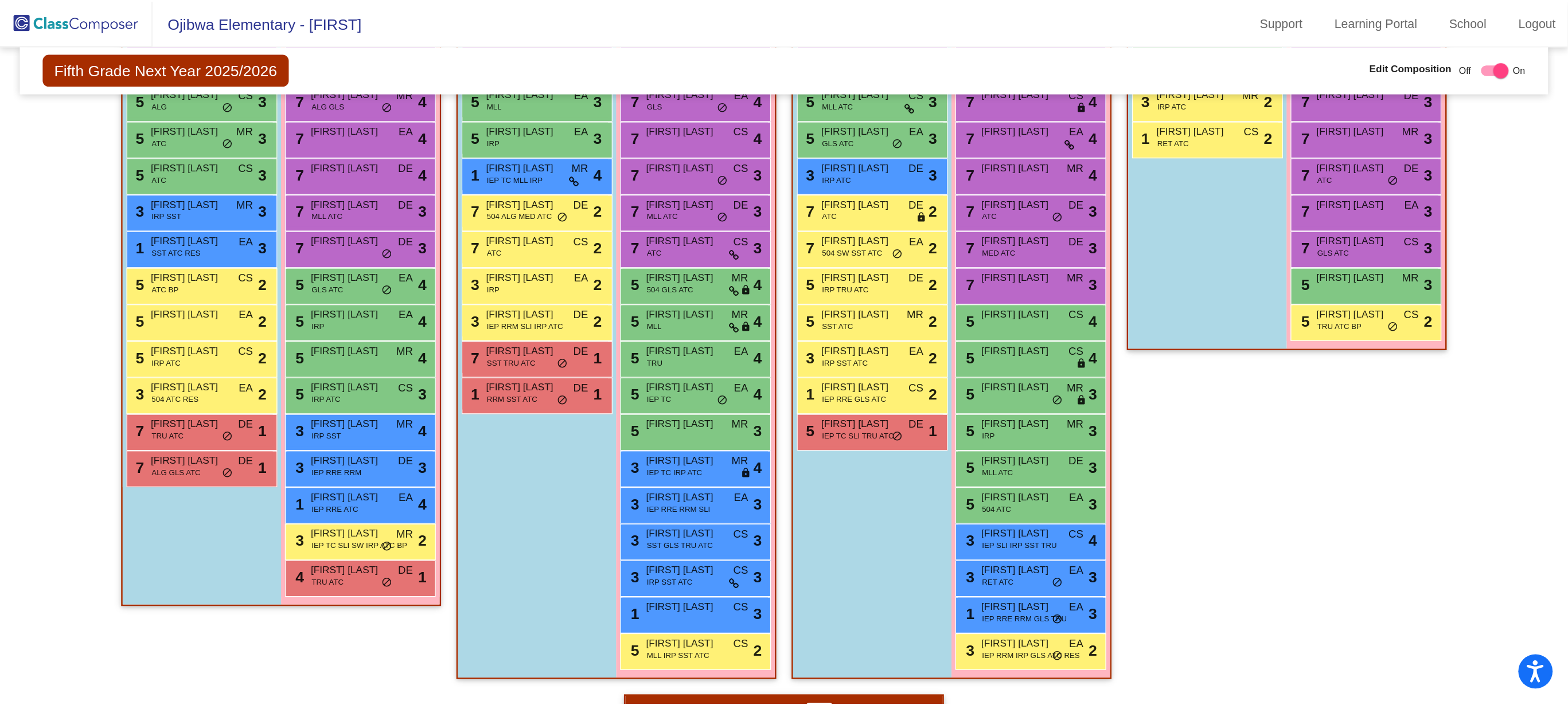 scroll, scrollTop: 243, scrollLeft: 0, axis: vertical 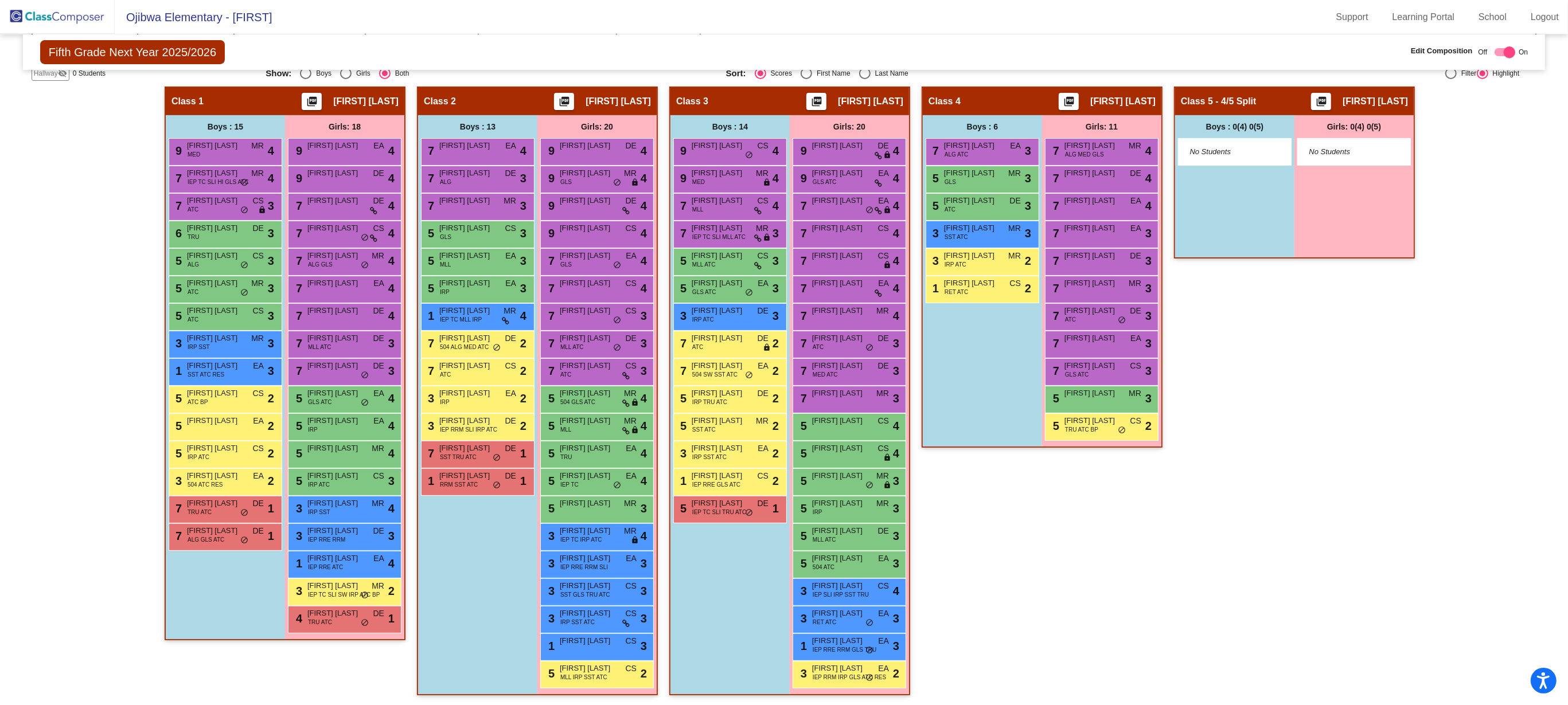 drag, startPoint x: 1099, startPoint y: 7, endPoint x: 1154, endPoint y: 588, distance: 583.5975 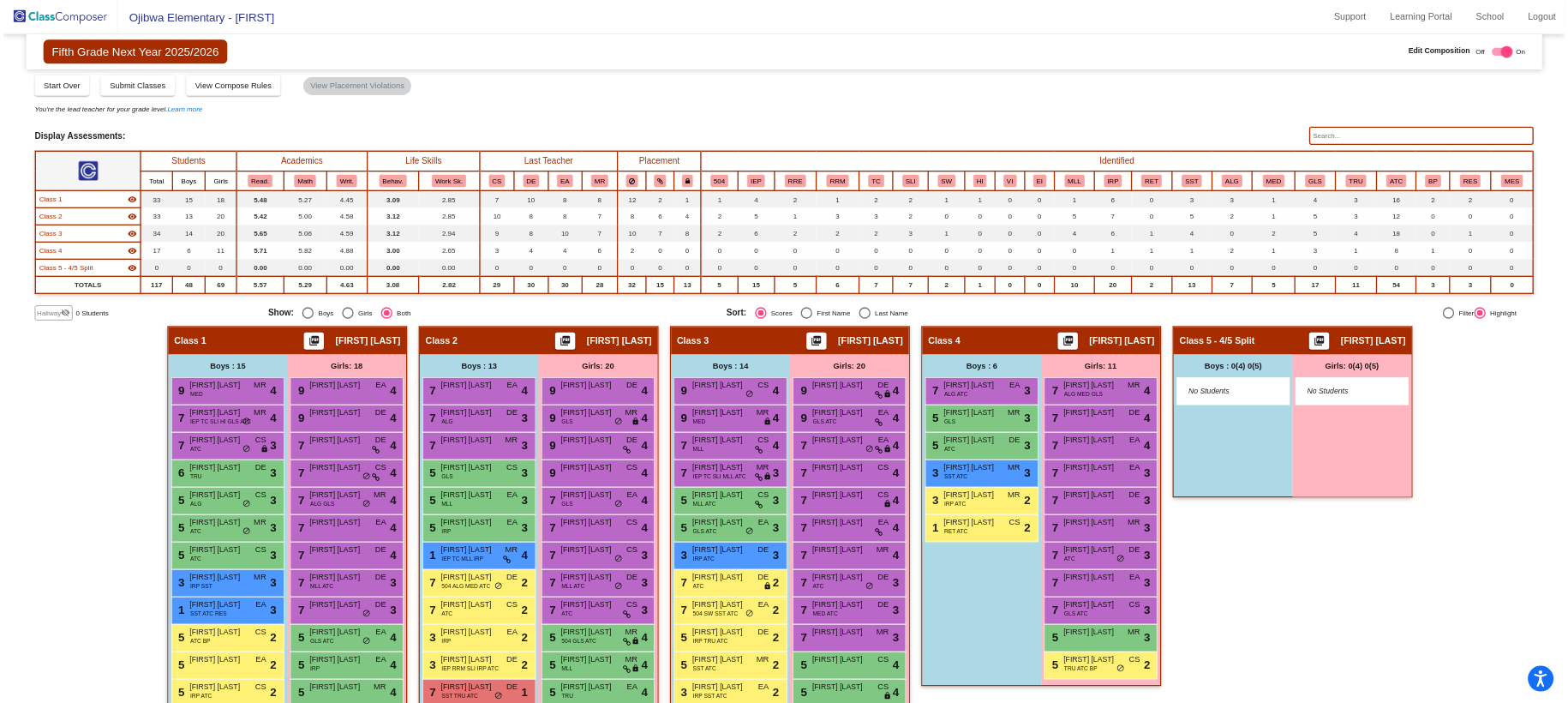 scroll, scrollTop: 0, scrollLeft: 0, axis: both 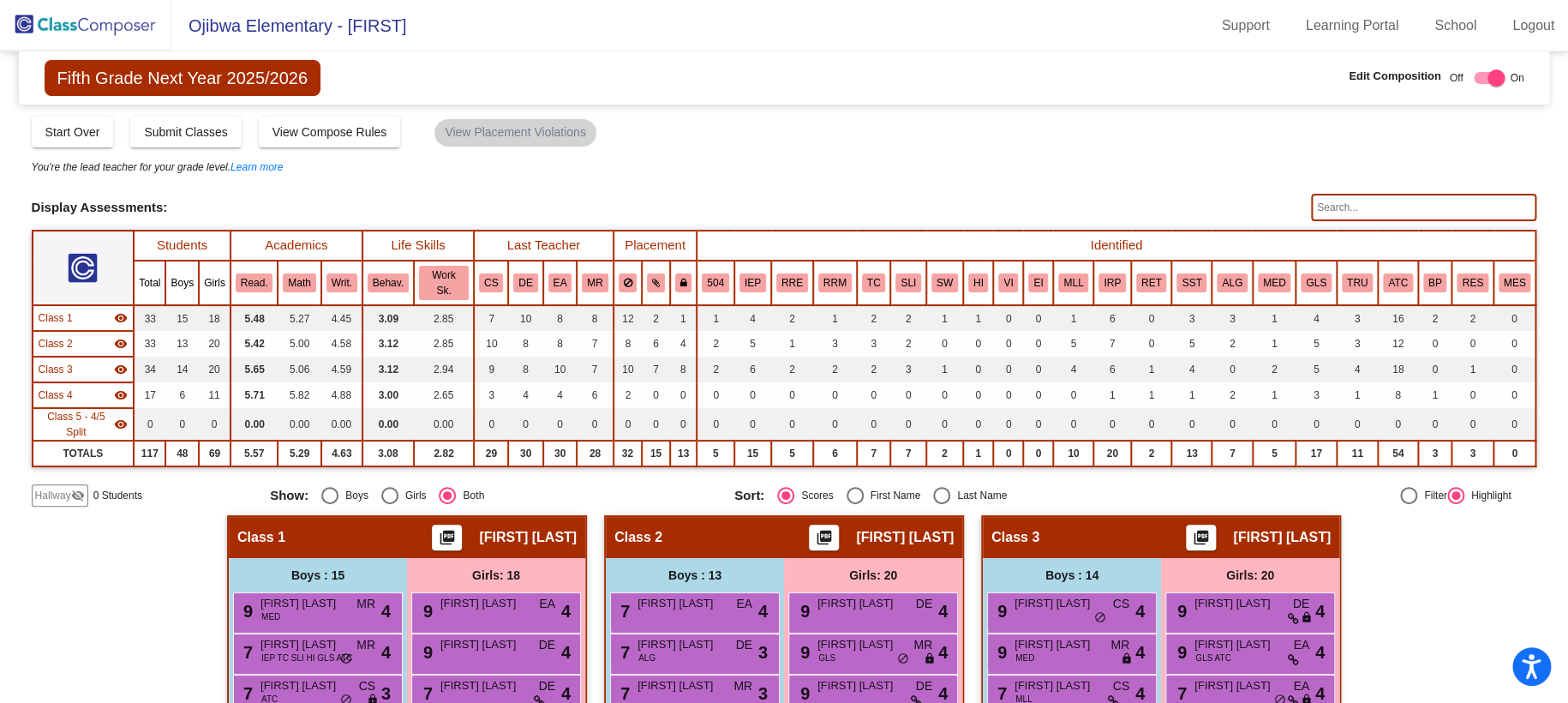 drag, startPoint x: 2315, startPoint y: 0, endPoint x: 1104, endPoint y: 62, distance: 1212.5861 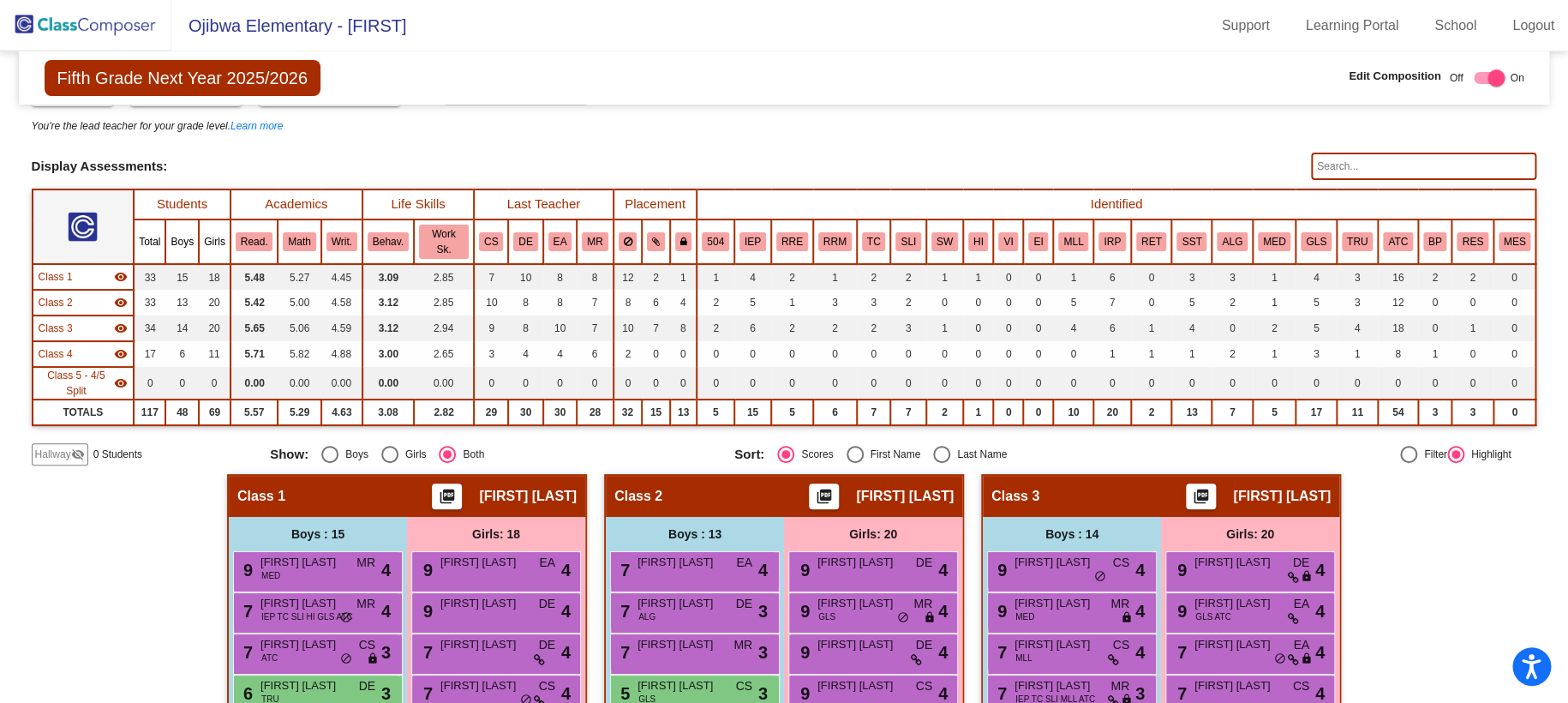 scroll, scrollTop: 38, scrollLeft: 0, axis: vertical 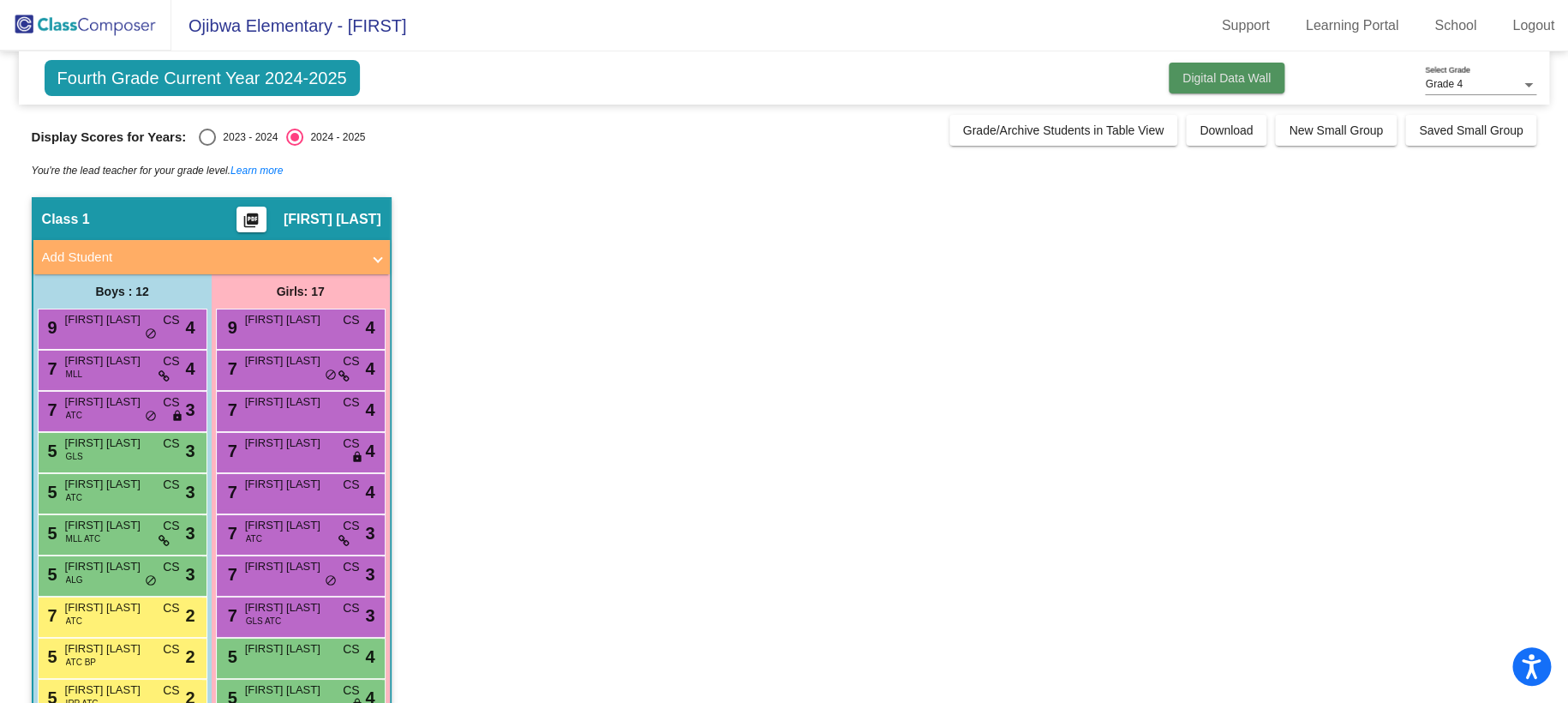 click on "Digital Data Wall" 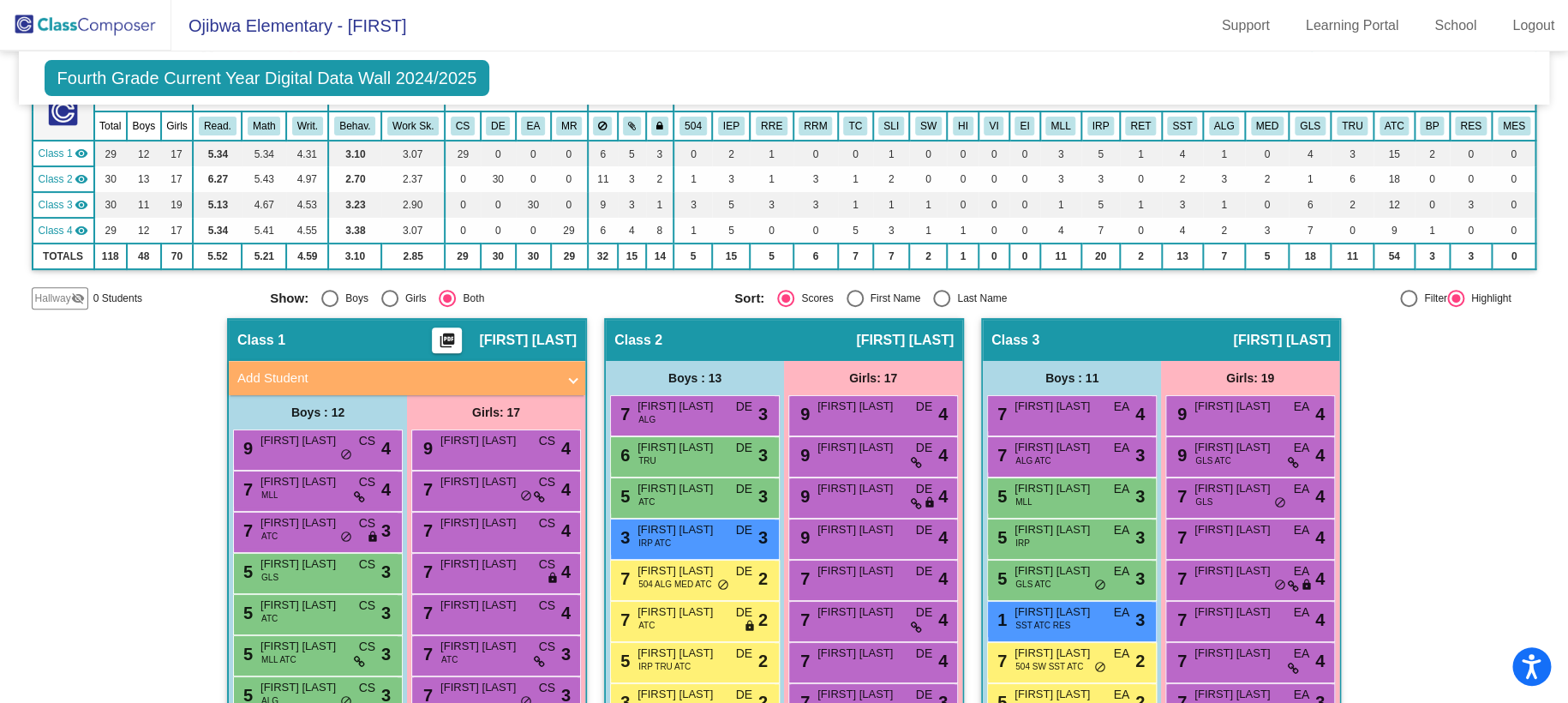 scroll, scrollTop: 0, scrollLeft: 0, axis: both 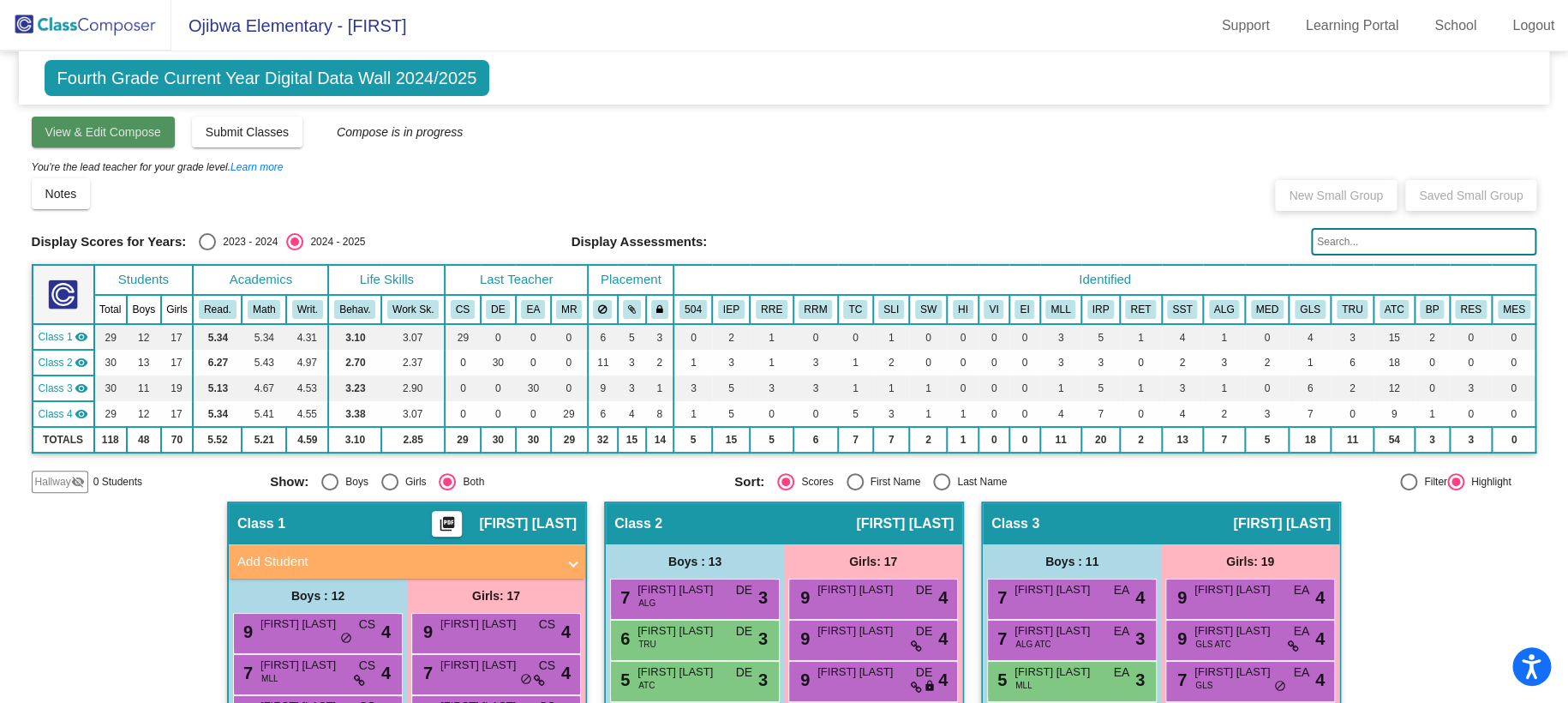 click on "View & Edit Compose" 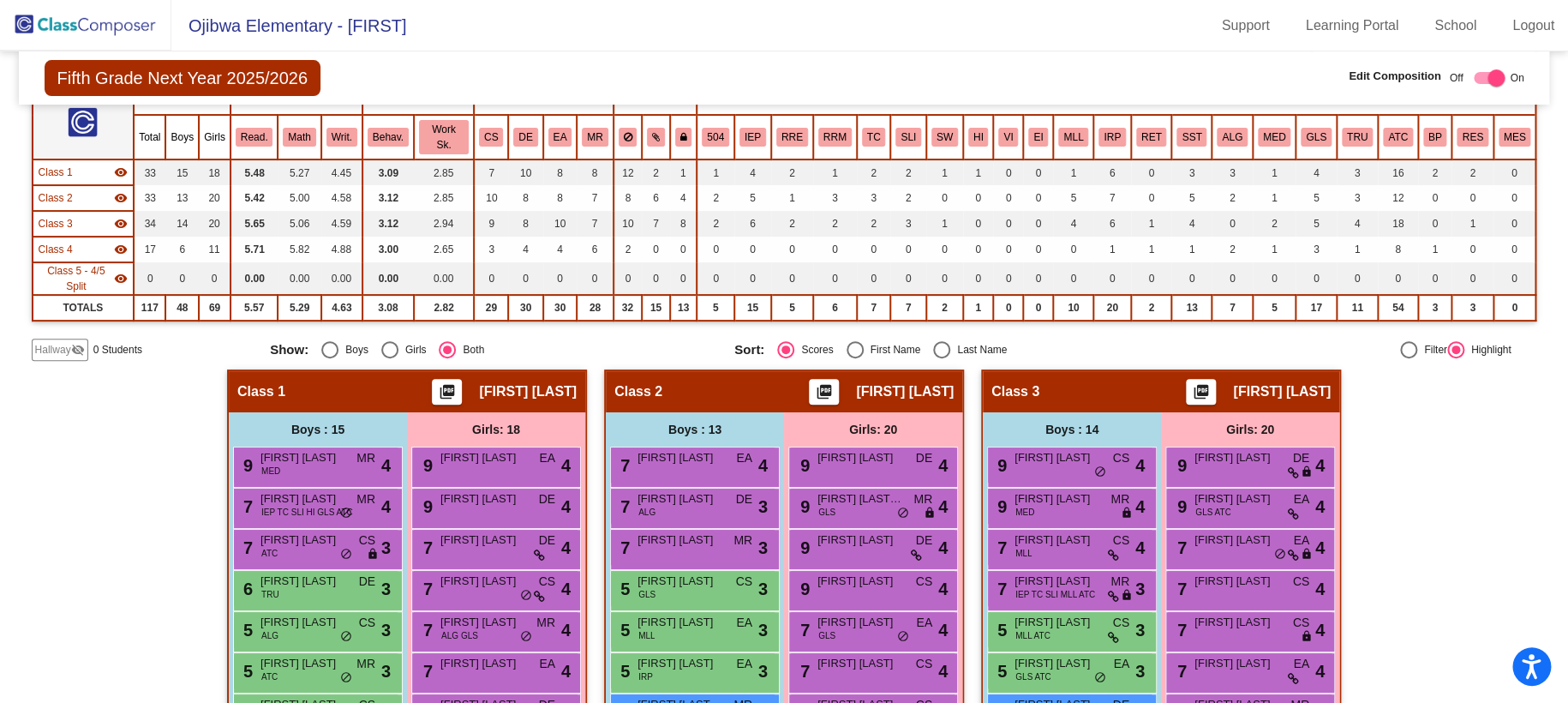 scroll, scrollTop: 0, scrollLeft: 0, axis: both 